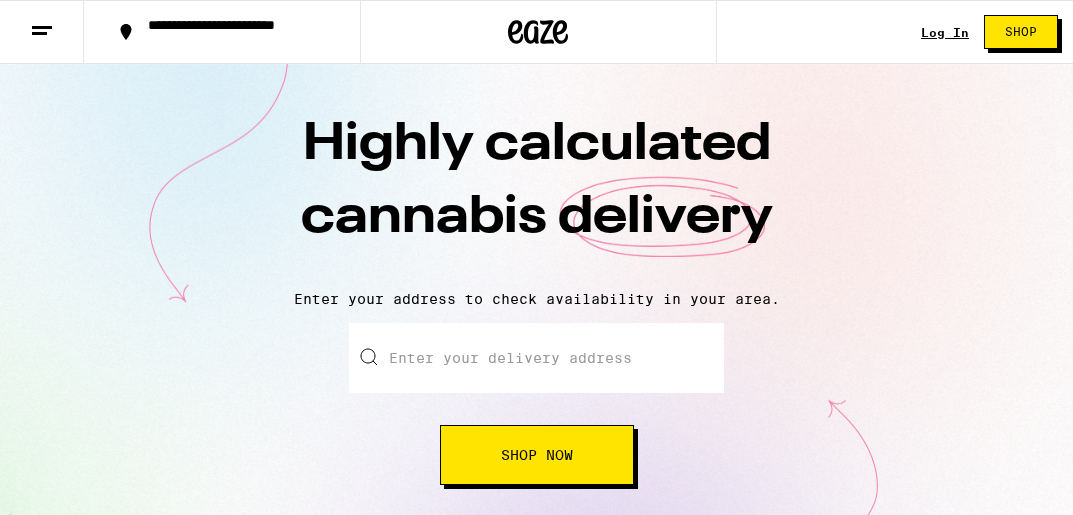 scroll, scrollTop: 0, scrollLeft: 0, axis: both 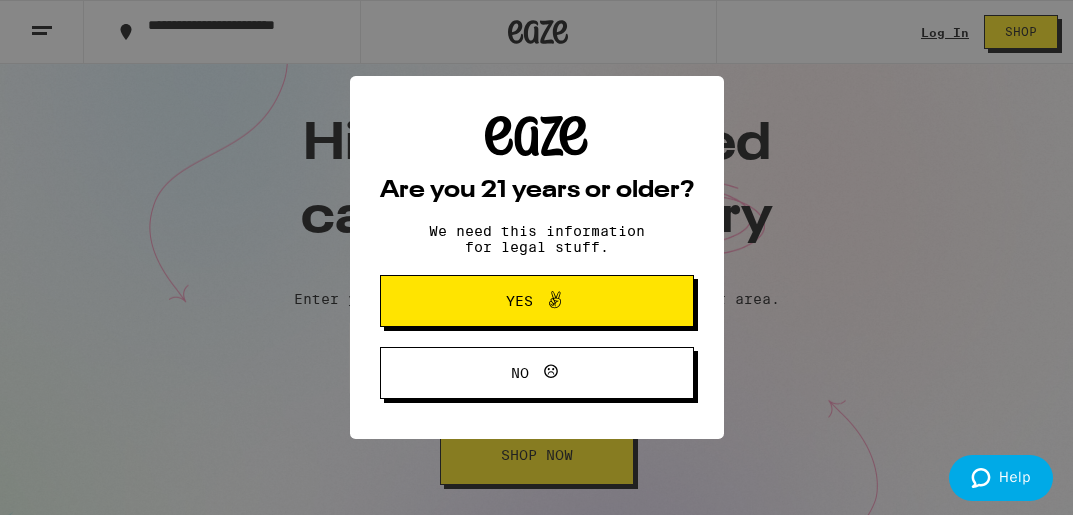 click on "Yes" at bounding box center (519, 301) 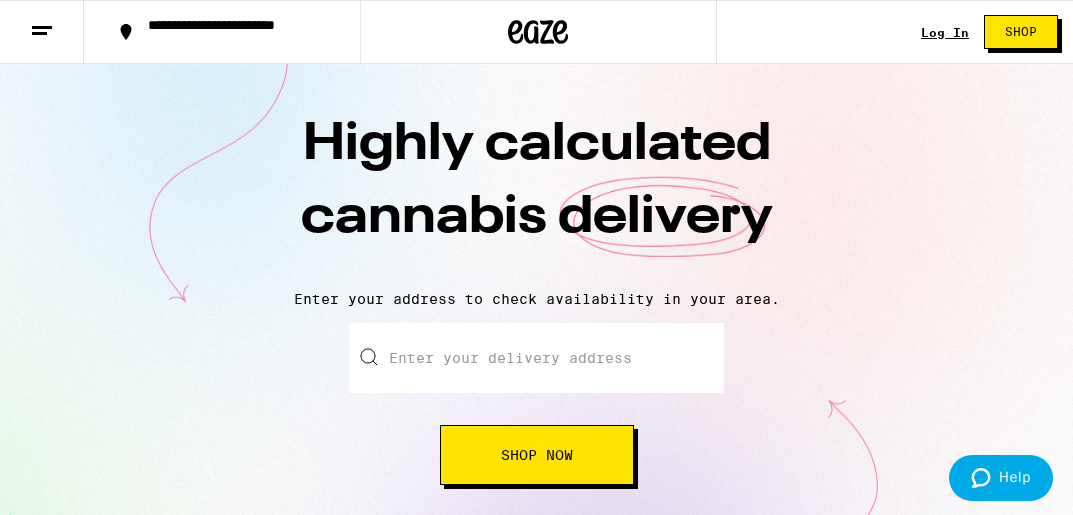 scroll, scrollTop: 0, scrollLeft: 0, axis: both 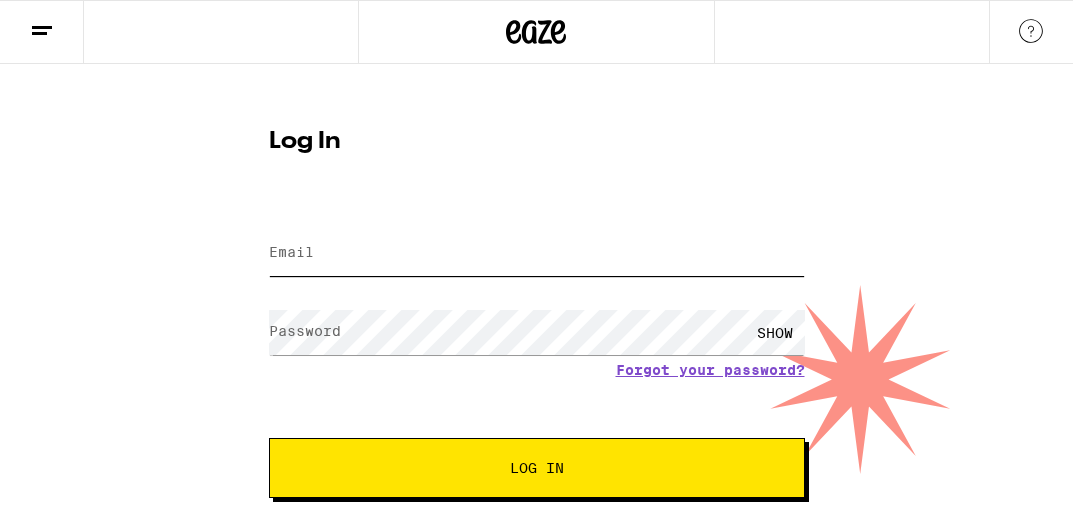 type on "[EMAIL]" 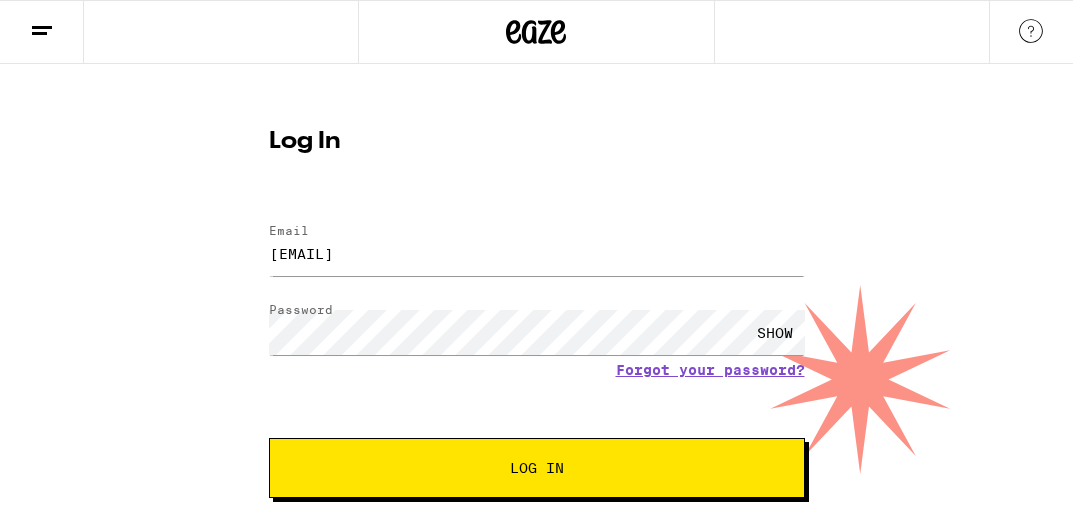 click on "Log In" at bounding box center [537, 468] 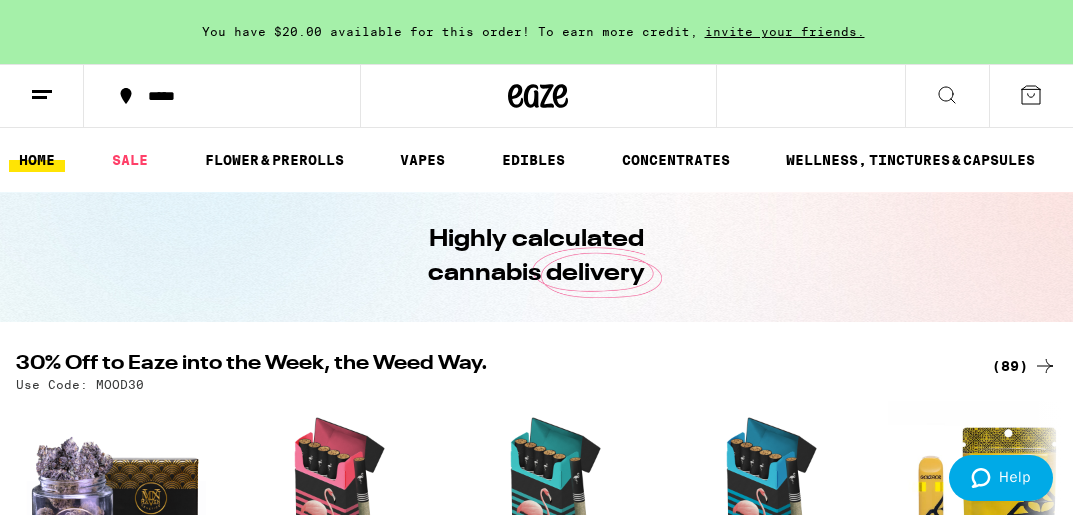scroll, scrollTop: 0, scrollLeft: 0, axis: both 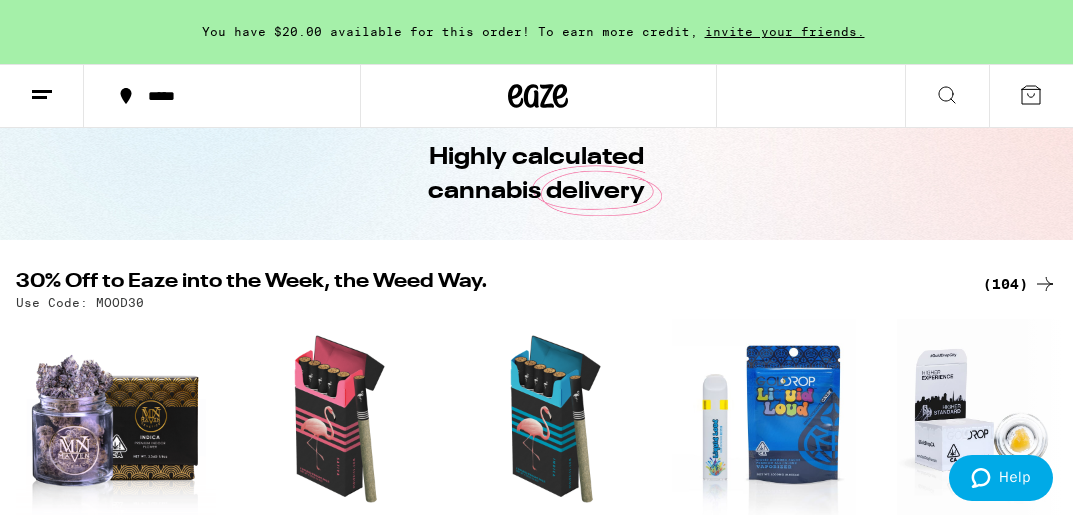 click on "(104)" at bounding box center [1020, 284] 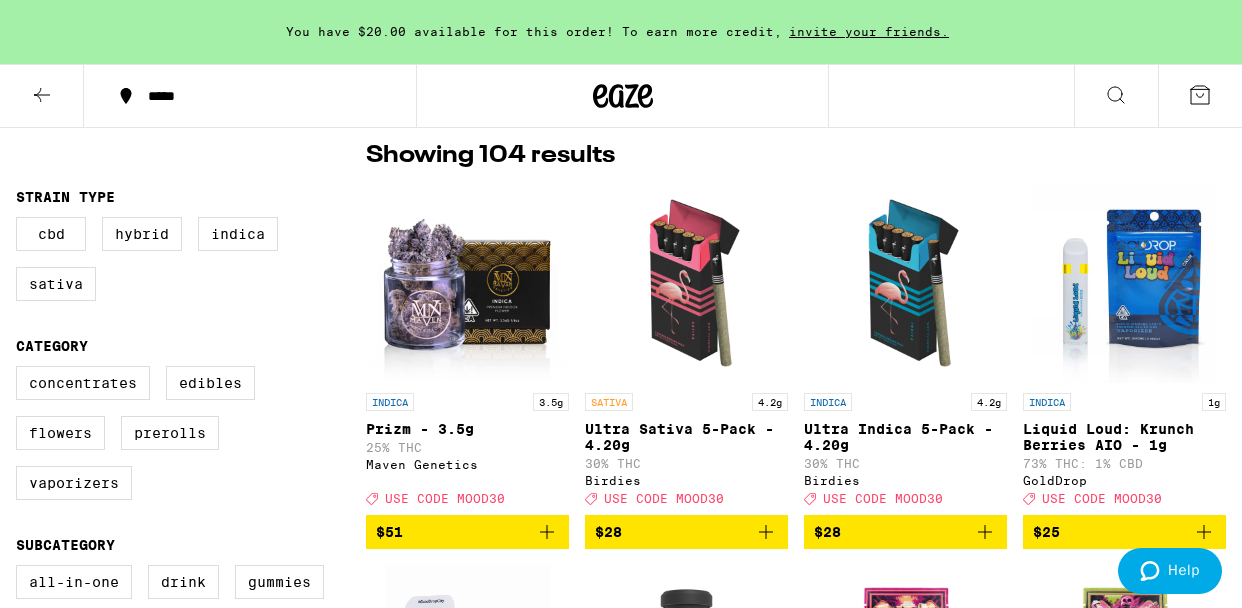 scroll, scrollTop: 162, scrollLeft: 0, axis: vertical 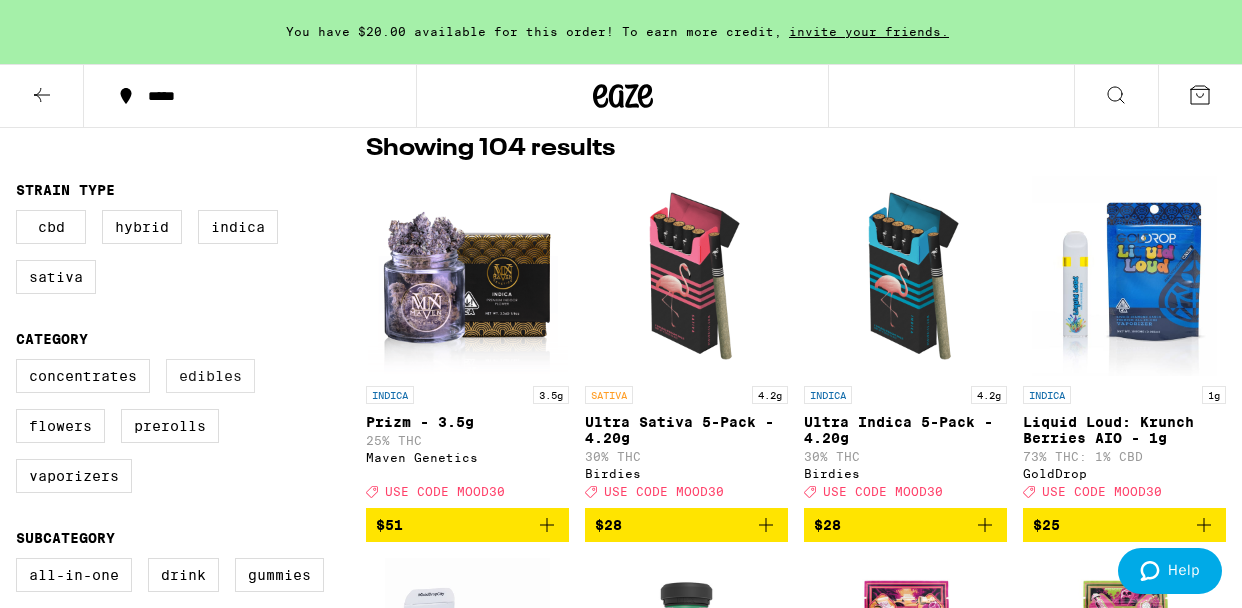 click on "Edibles" at bounding box center [210, 376] 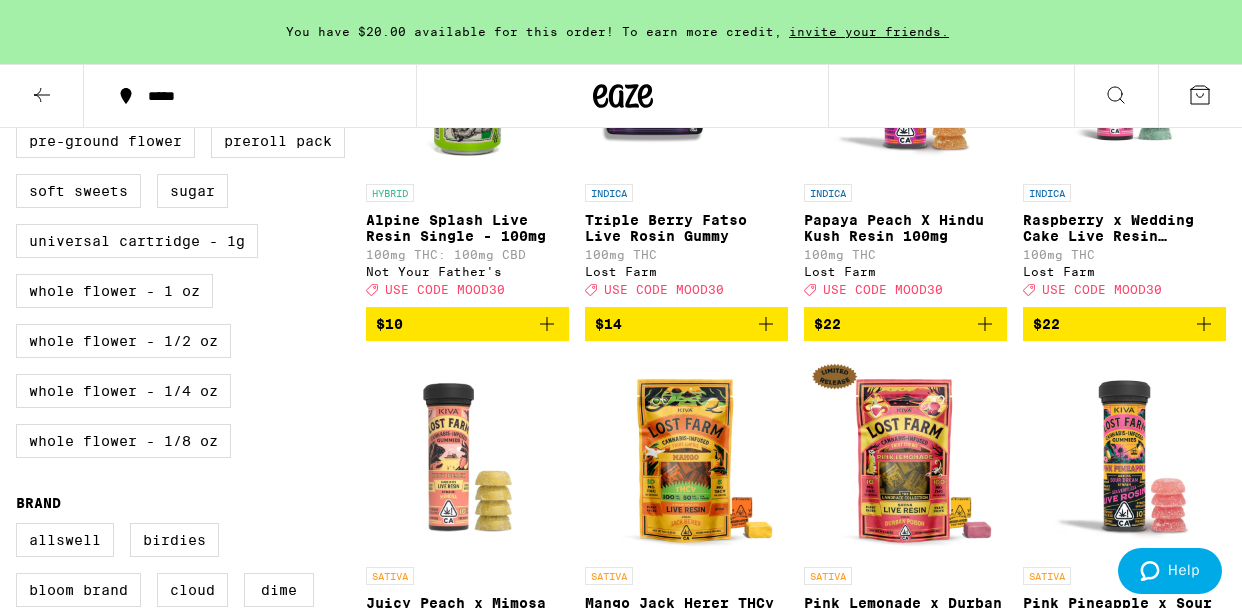 scroll, scrollTop: 0, scrollLeft: 0, axis: both 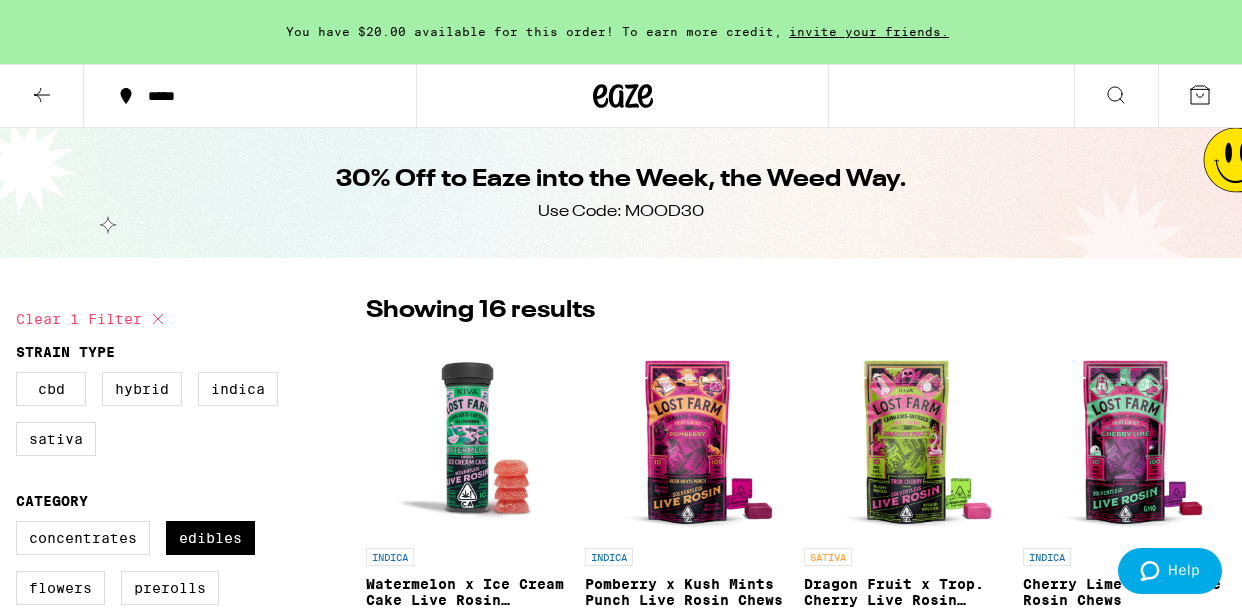 click 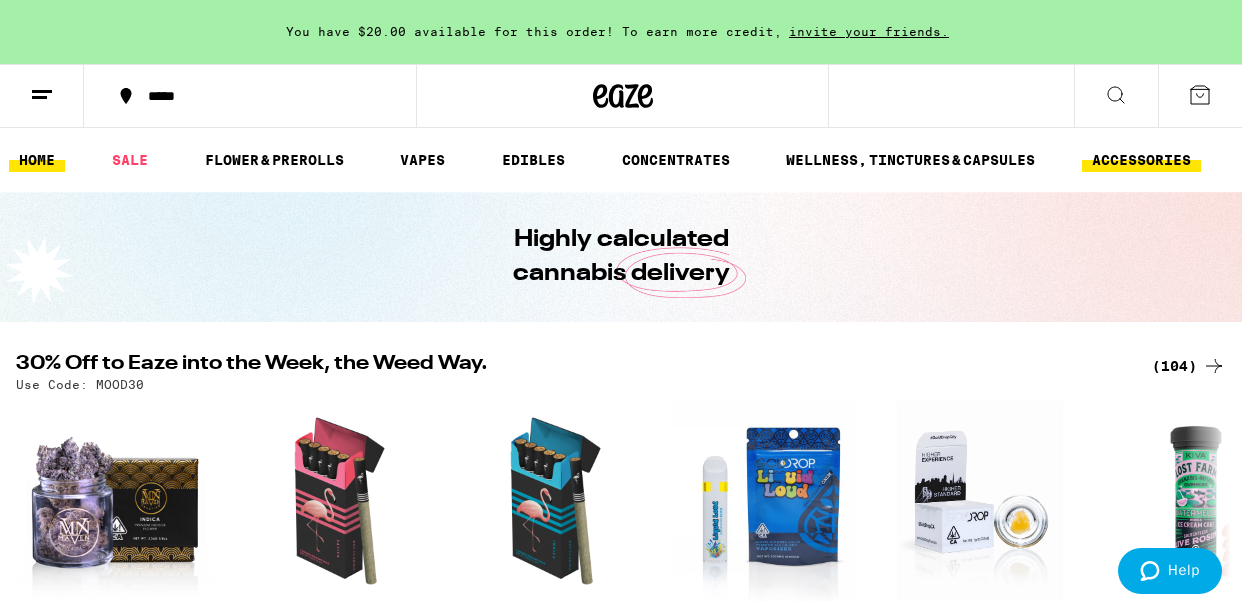 scroll, scrollTop: 0, scrollLeft: 0, axis: both 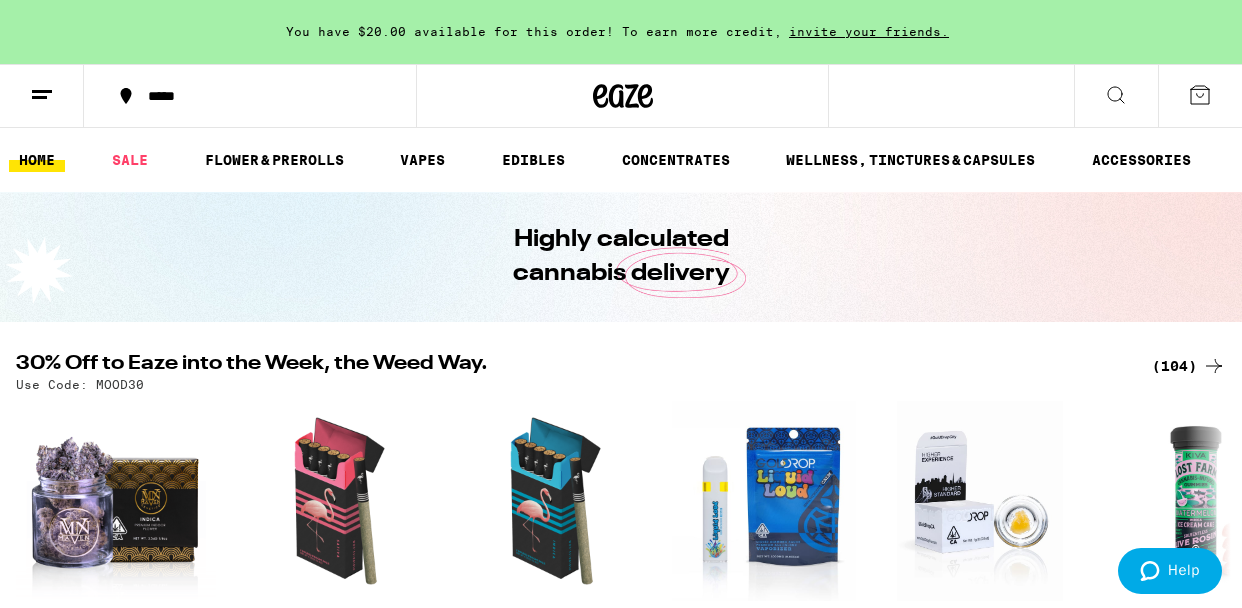 click 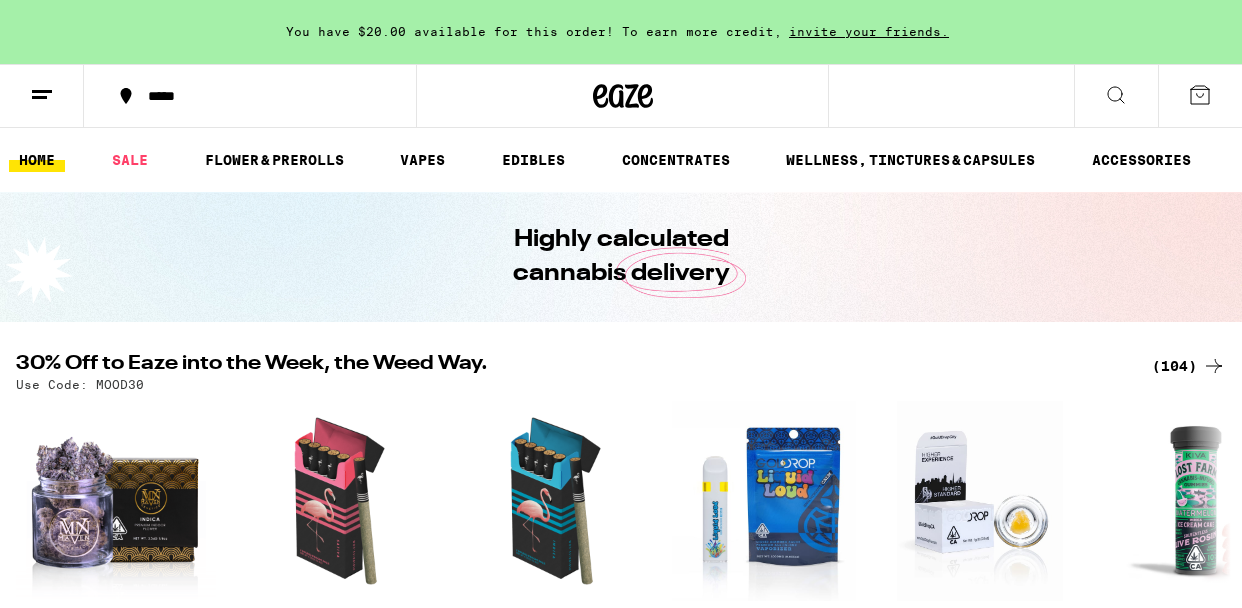 scroll, scrollTop: 0, scrollLeft: 0, axis: both 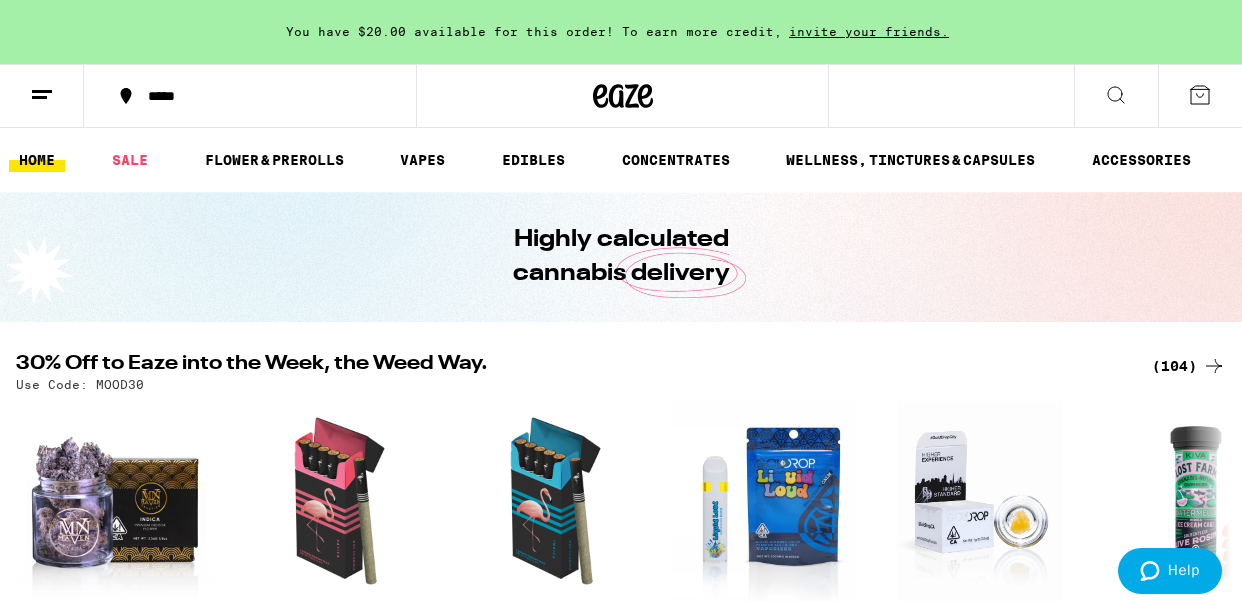 click 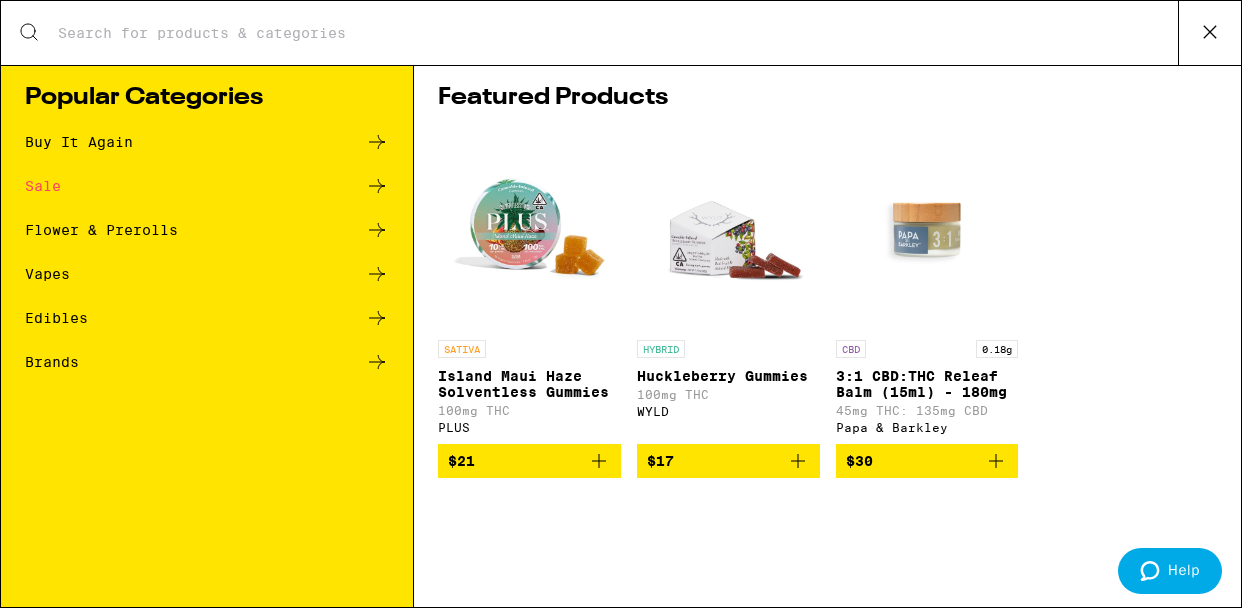 scroll, scrollTop: 0, scrollLeft: 0, axis: both 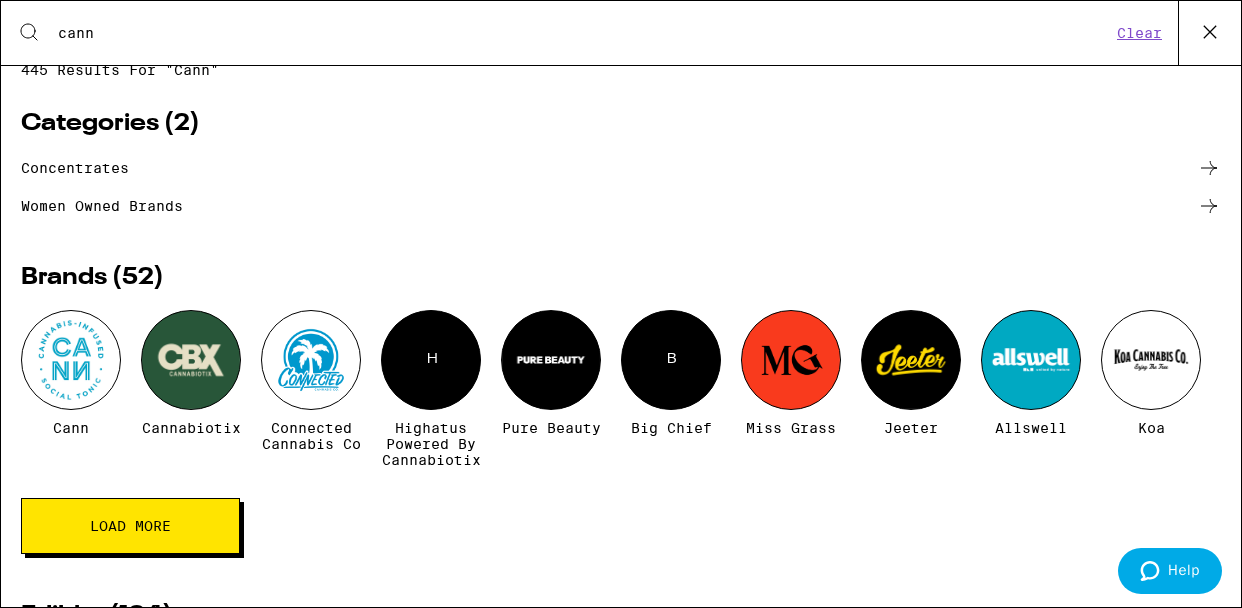 type on "cann" 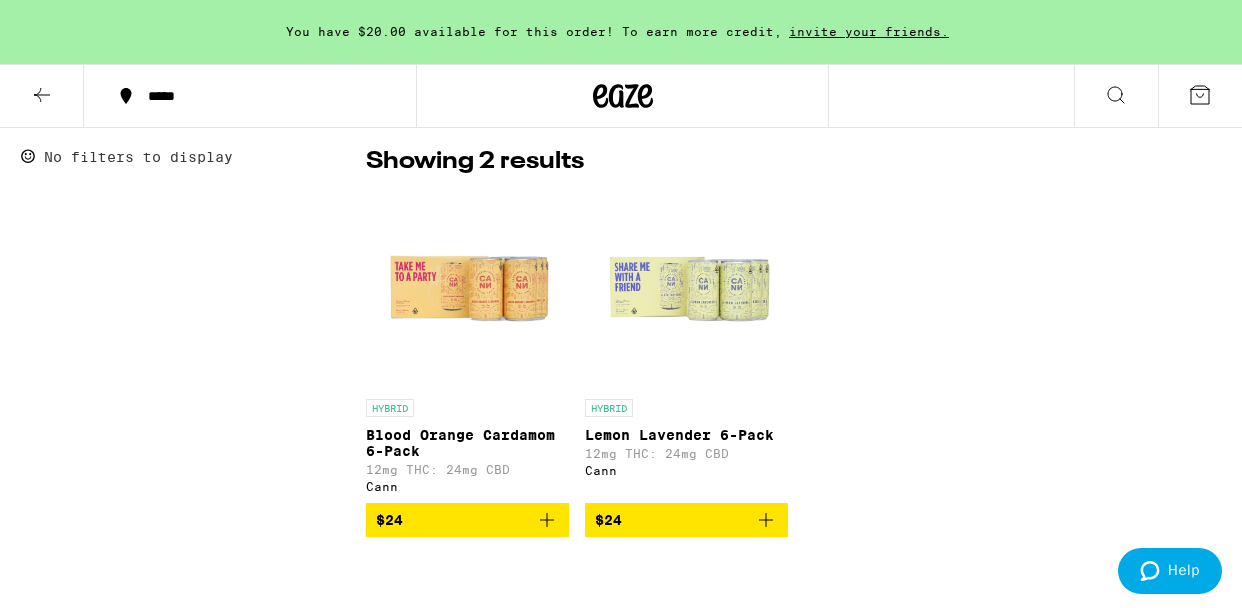 scroll, scrollTop: 509, scrollLeft: 0, axis: vertical 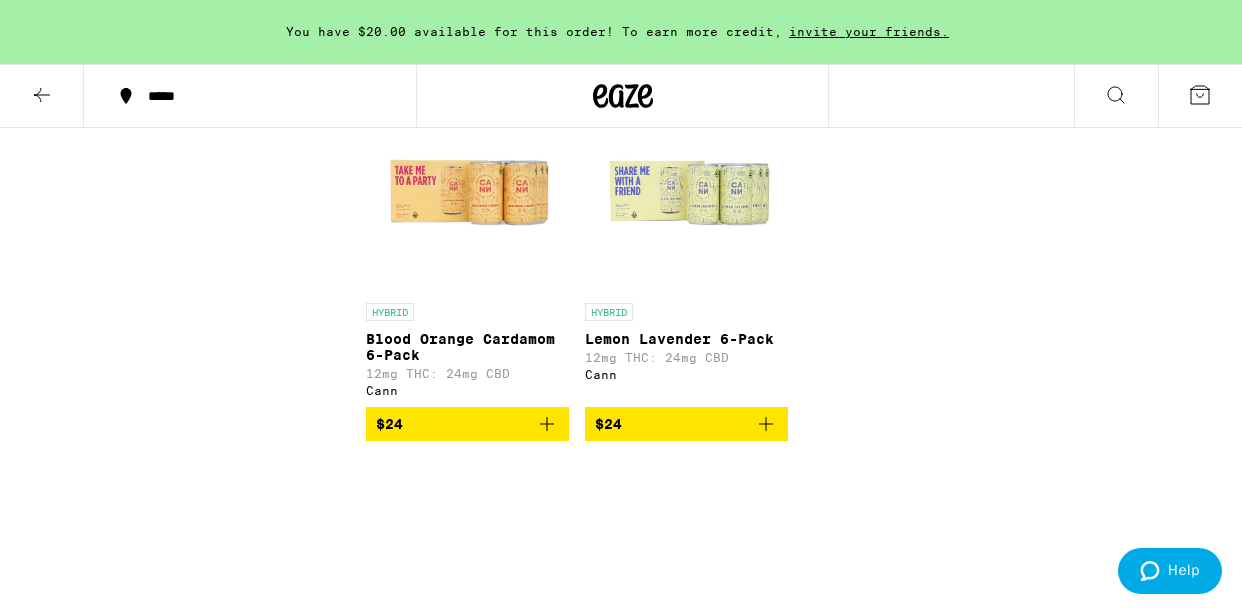 click 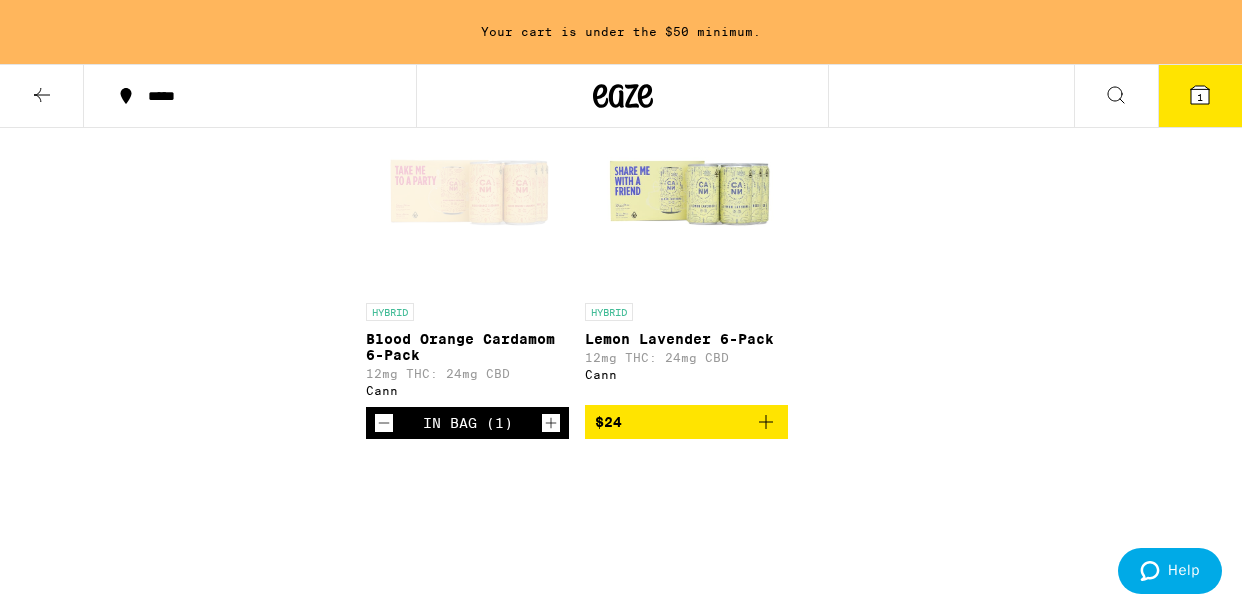 click 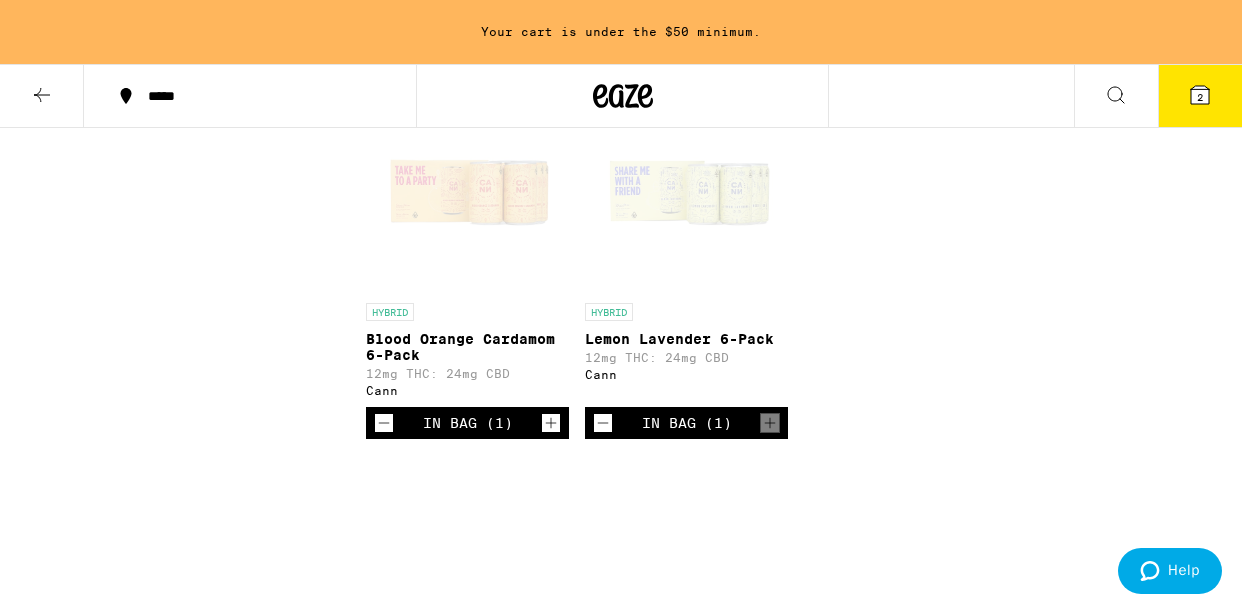click on "In Bag (1)" at bounding box center (468, 423) 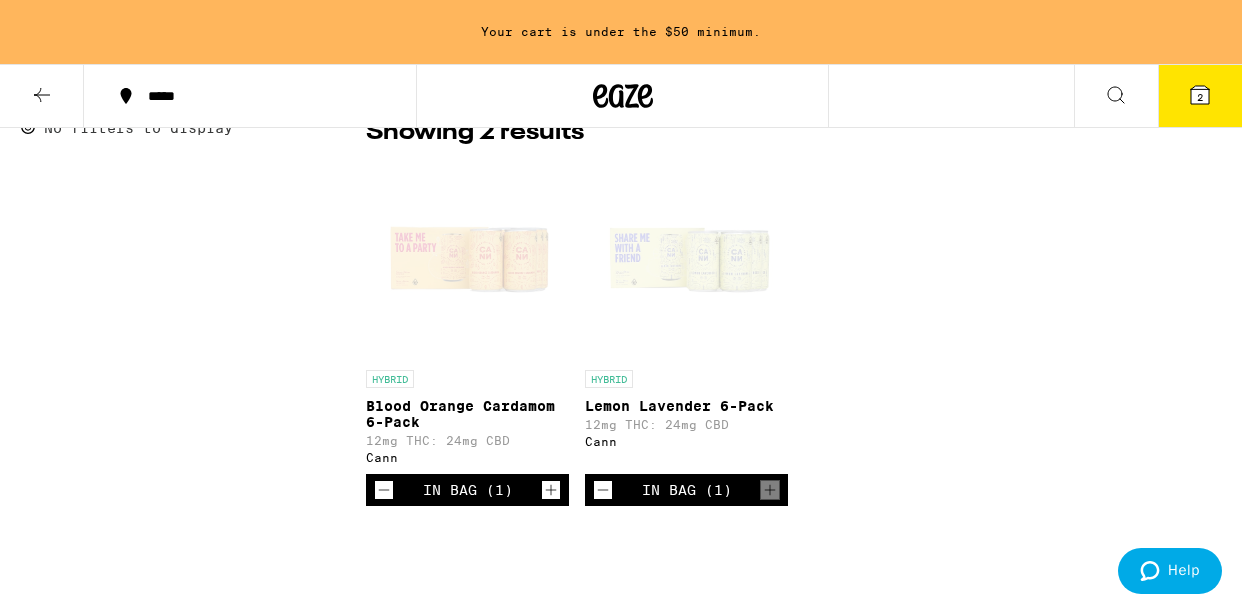 scroll, scrollTop: 467, scrollLeft: 0, axis: vertical 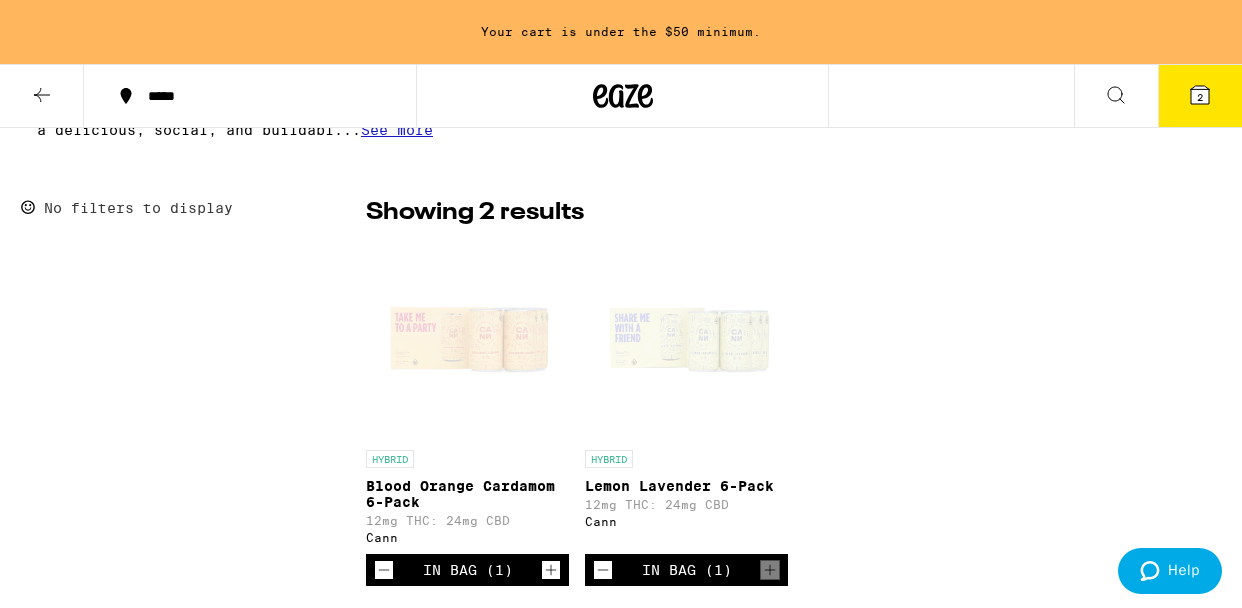 click on "2" at bounding box center (1200, 96) 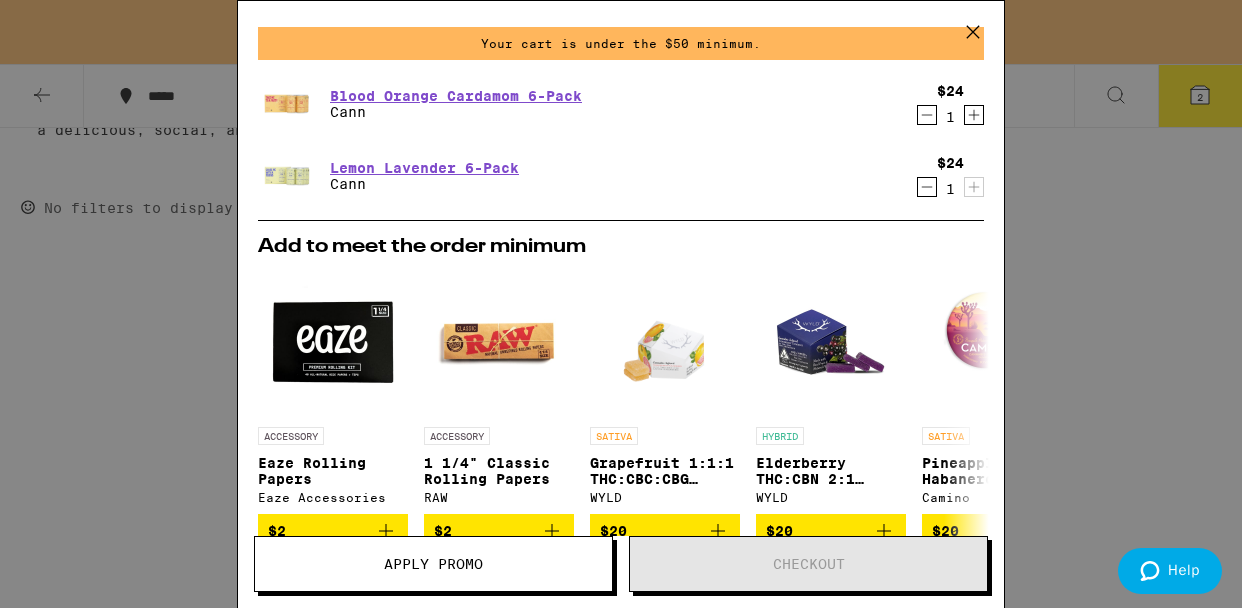 scroll, scrollTop: 95, scrollLeft: 0, axis: vertical 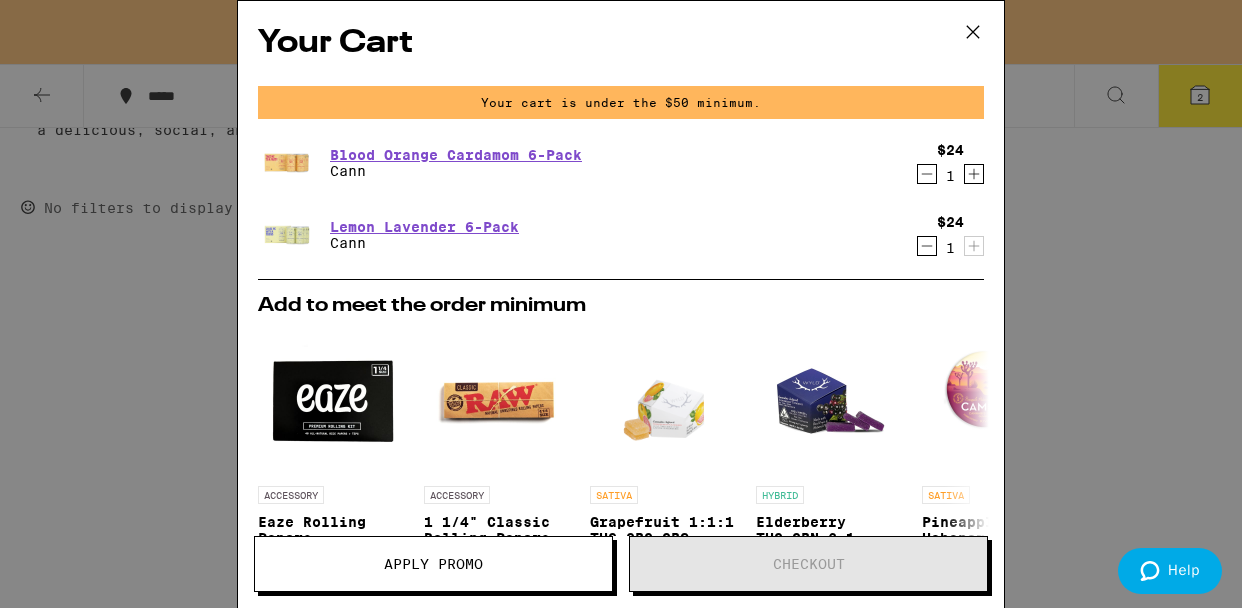 click 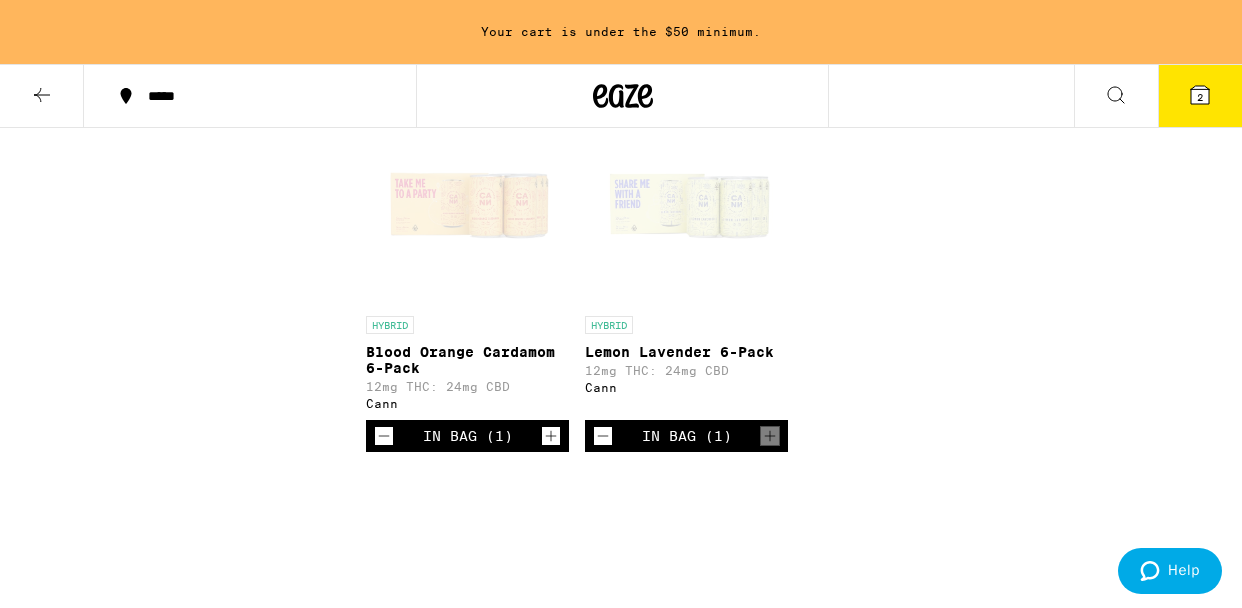 scroll, scrollTop: 597, scrollLeft: 0, axis: vertical 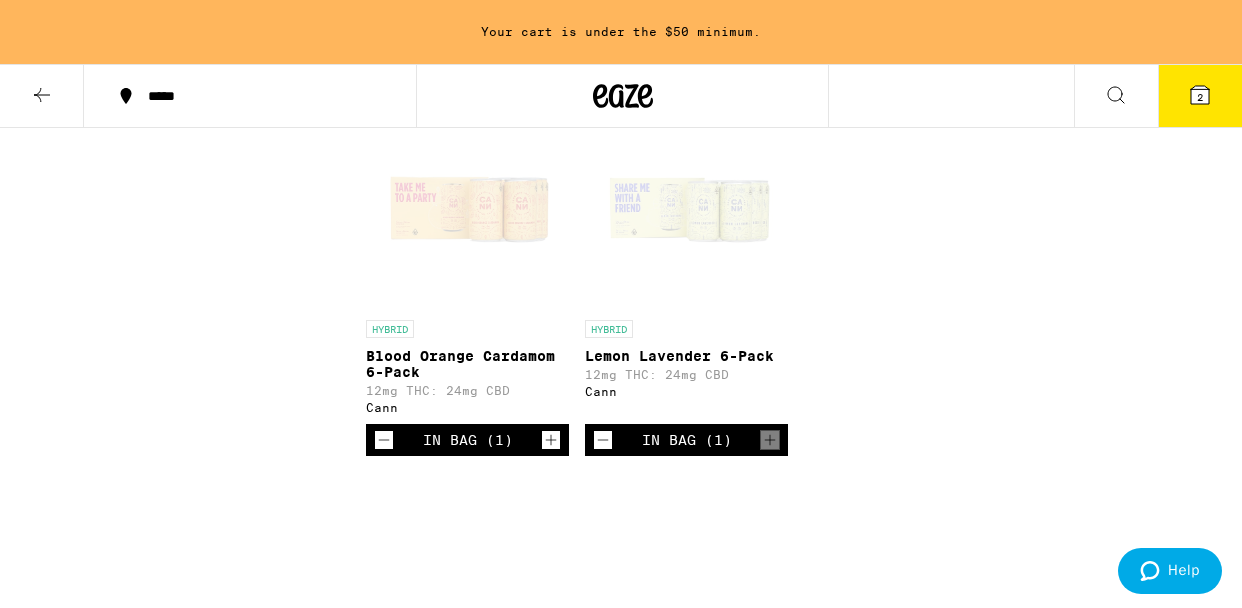 click 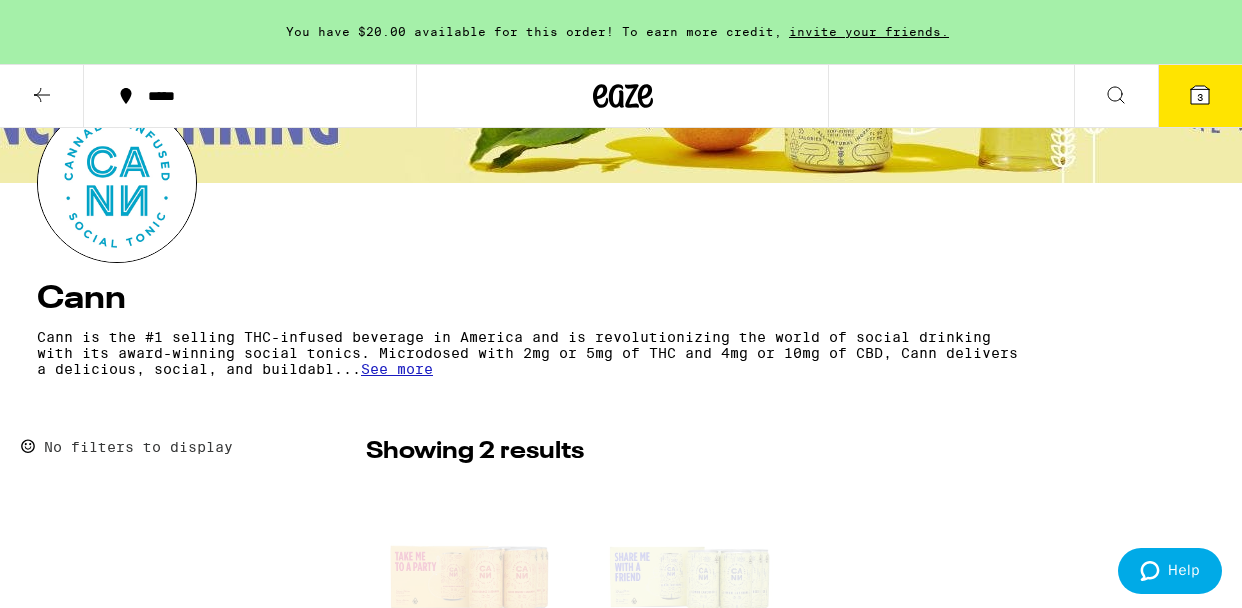 scroll, scrollTop: 0, scrollLeft: 0, axis: both 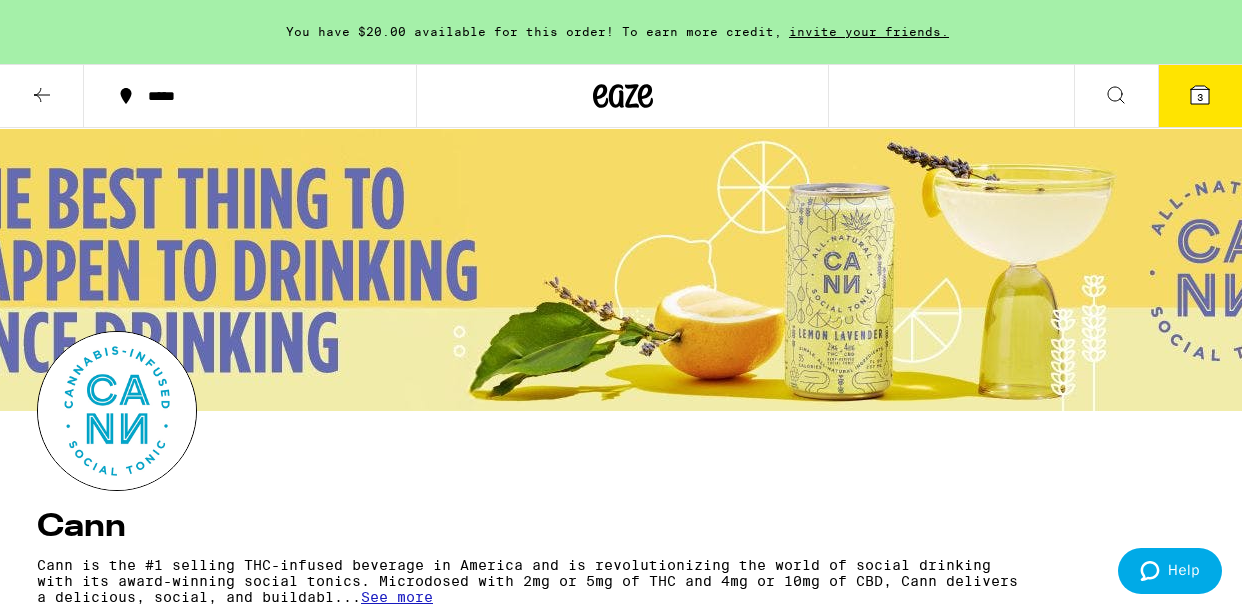 click on "3" at bounding box center (1158, 96) 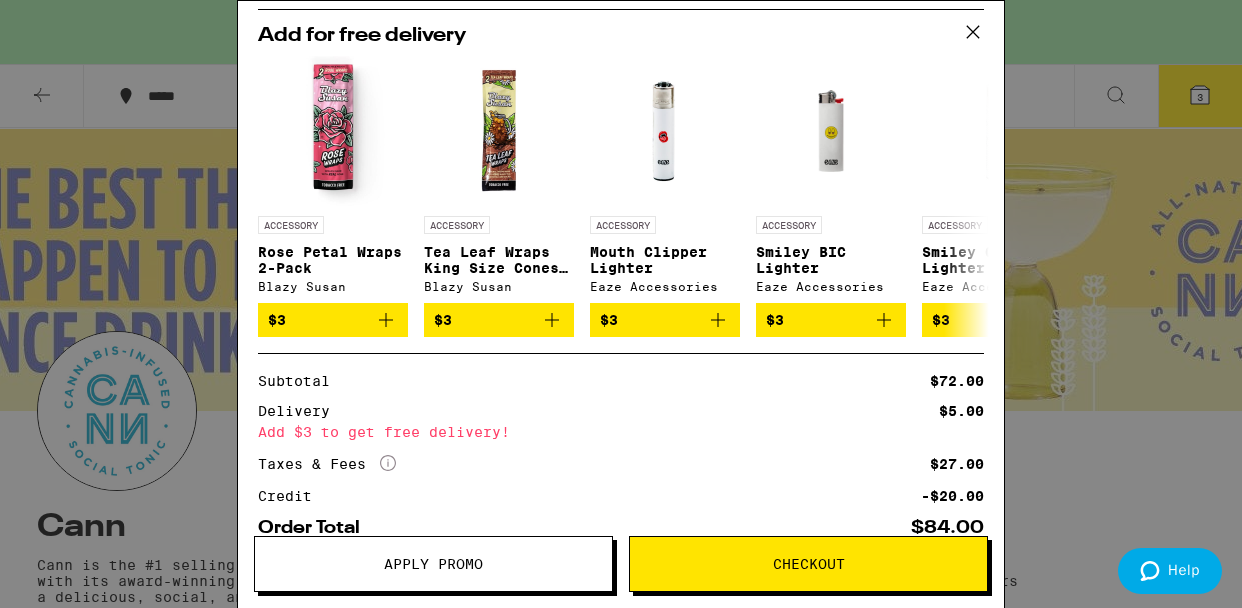 scroll, scrollTop: 391, scrollLeft: 0, axis: vertical 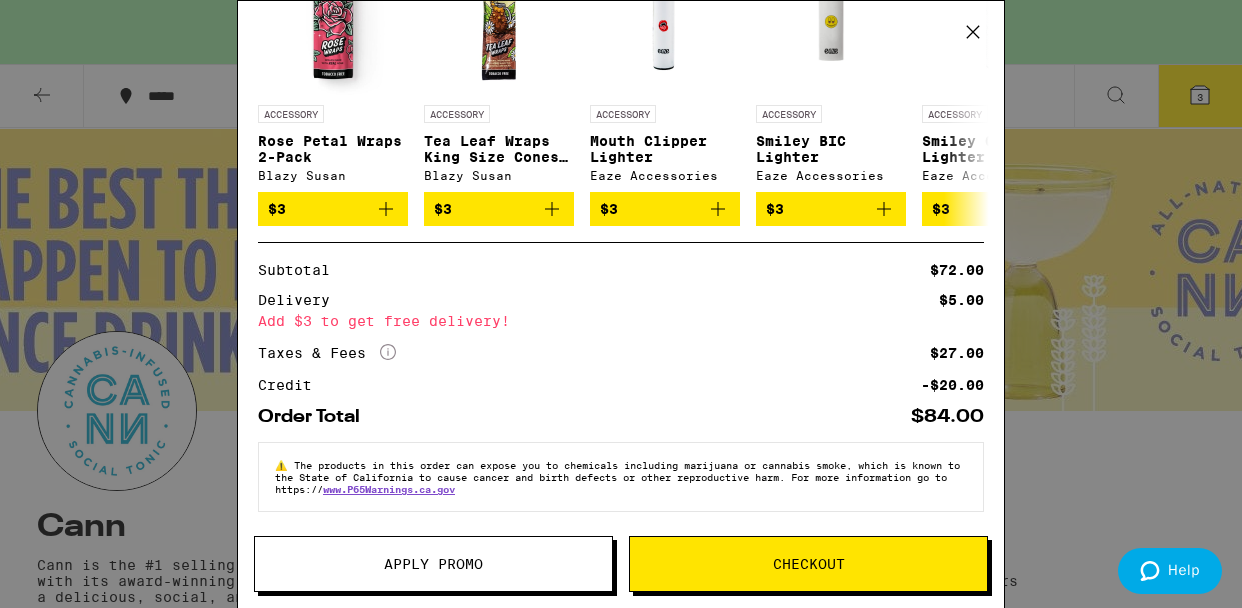 click on "Your Cart You have $20.00 available for this order! To earn more credit, invite your friends. Blood Orange Cardamom 6-Pack Cann $24 2 Lemon Lavender 6-Pack Cann $24 1 Add for free delivery ACCESSORY Rose Petal Wraps 2-Pack Blazy Susan $3 ACCESSORY Tea Leaf Wraps King Size Cones 2-Pack Blazy Susan $3 ACCESSORY Mouth Clipper Lighter Eaze Accessories $3 ACCESSORY Smiley BIC Lighter Eaze Accessories $3 ACCESSORY Smiley Clipper Lighter Eaze Accessories $3 ACCESSORY White Eaze Clipper Lighter Eaze Accessories $3 ACCESSORY Yellow BIC Lighter Eaze Accessories $3 ACCESSORY King Size Slim Classic Rolling Papers RAW $3 ACCESSORY 1 1/4" Organic Hemp Papers Zig-Zag $3 SATIVA Grapefruit 1:1:1 THC:CBC:CBG Gummies WYLD $20 Subtotal $72.00 Delivery $5.00 Add $3 to get free delivery! Taxes & Fees More Info $27.00 Credit -$20.00 Order Total $84.00 ⚠️ www.P65Warnings.ca.gov Apply Promo Checkout" at bounding box center (621, 304) 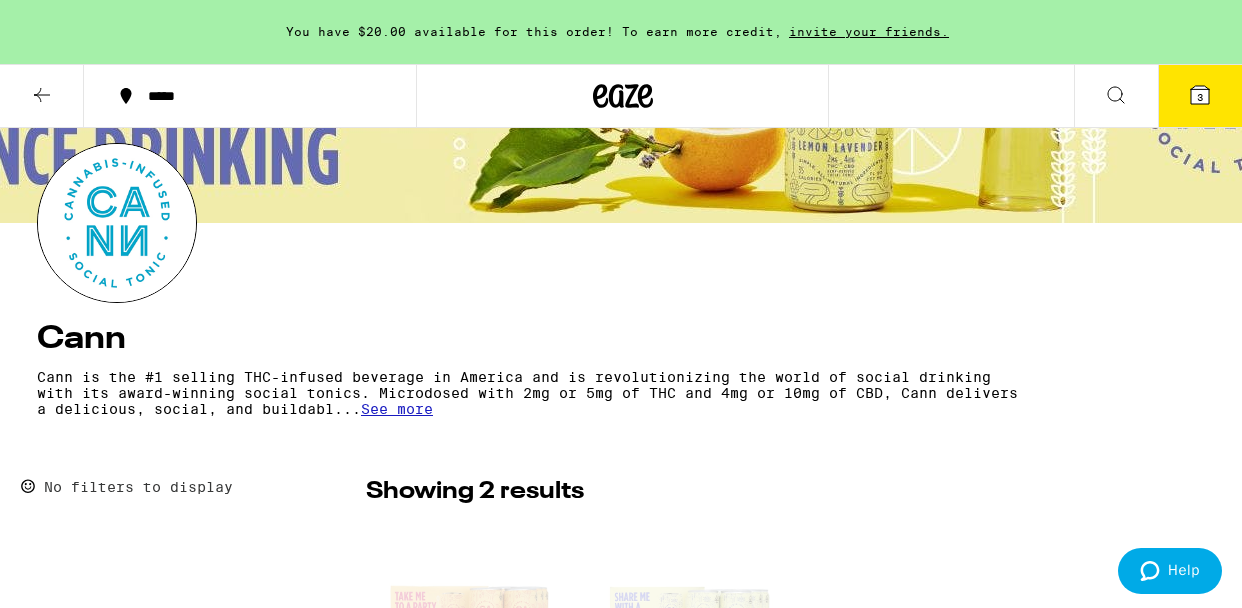 scroll, scrollTop: 0, scrollLeft: 0, axis: both 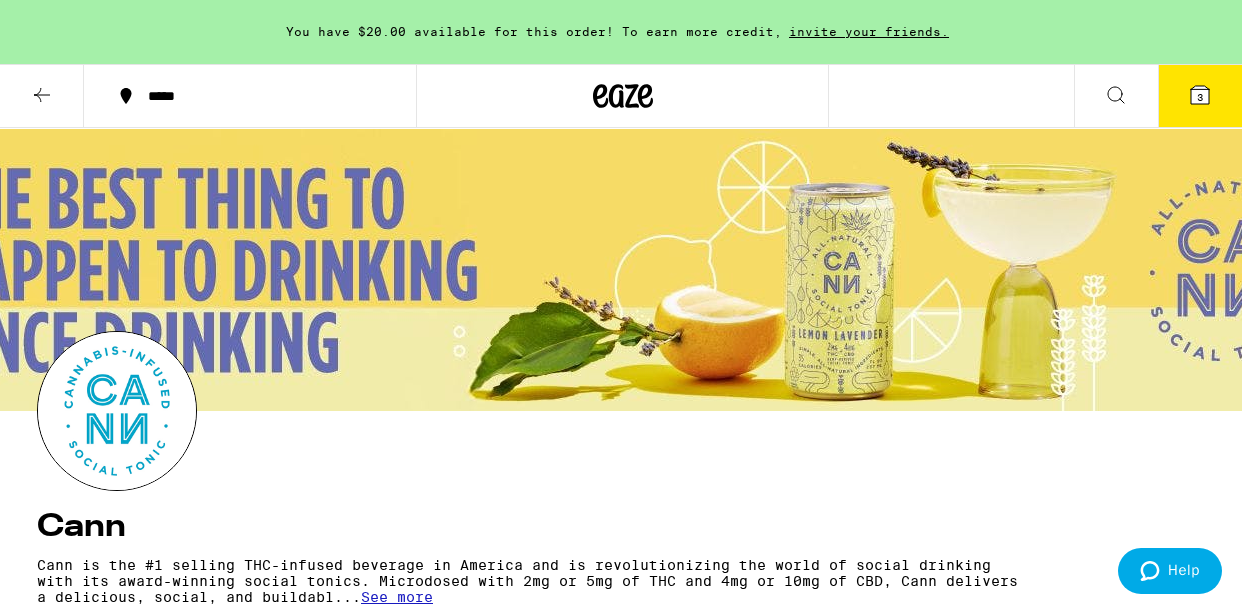 click 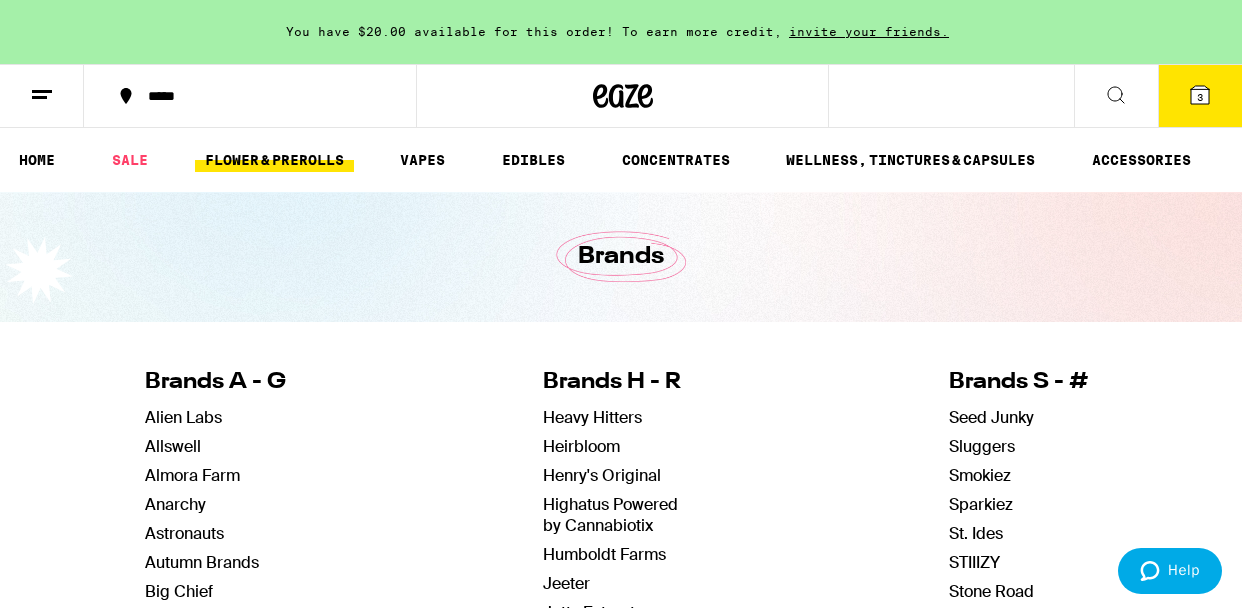 click on "FLOWER & PREROLLS" at bounding box center (274, 160) 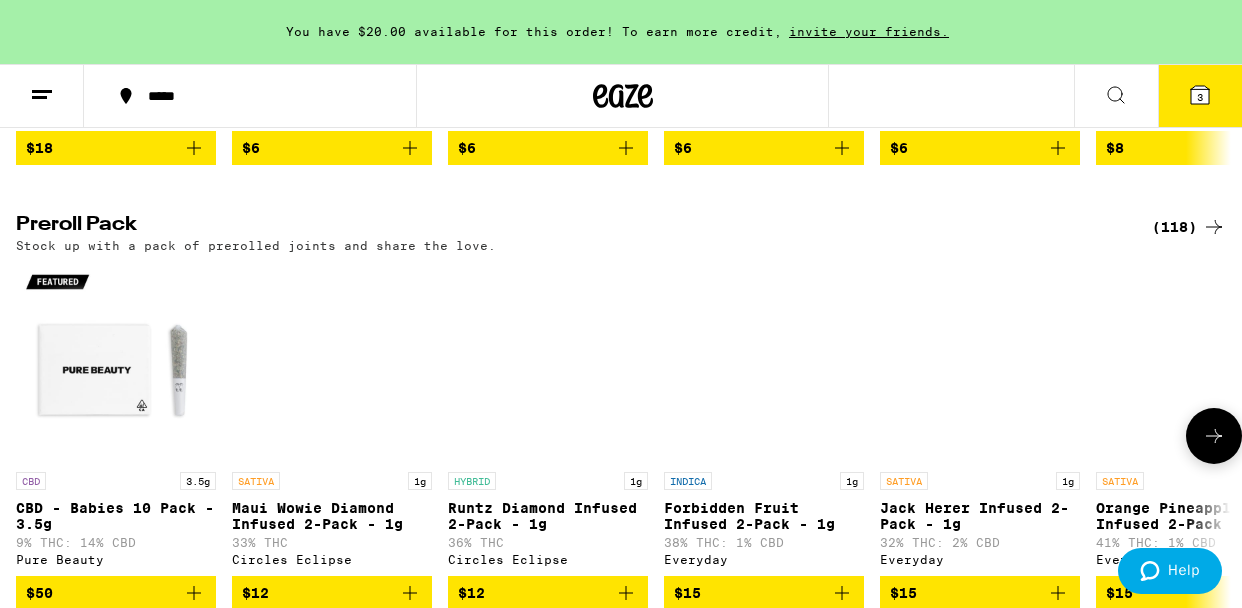 scroll, scrollTop: 1543, scrollLeft: 0, axis: vertical 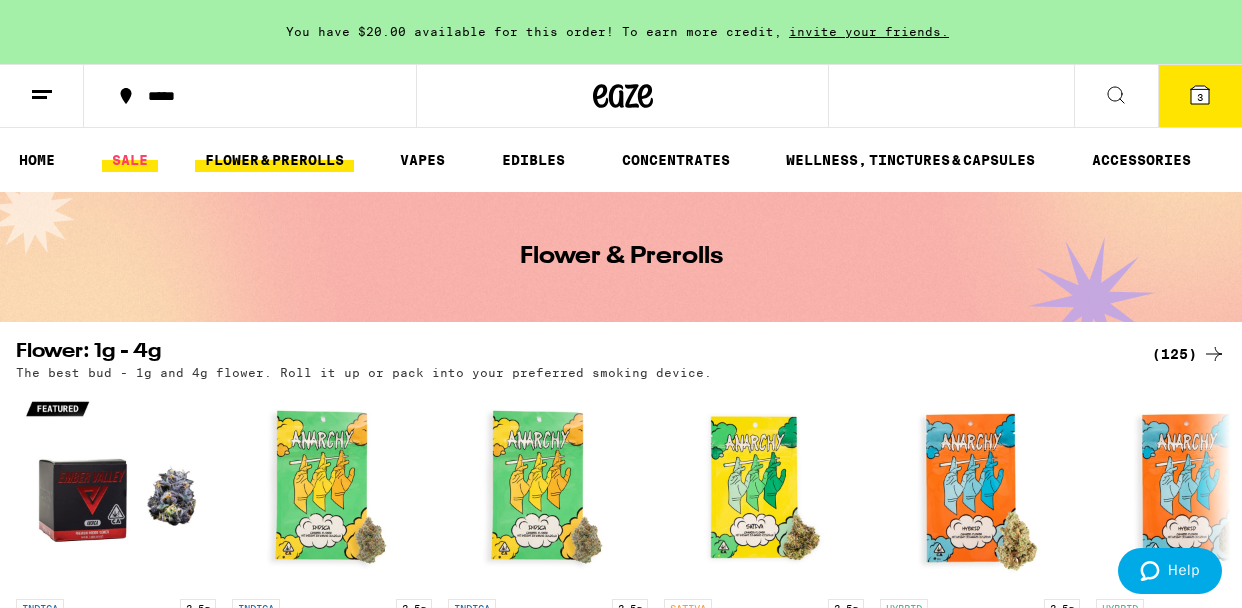 click on "SALE" at bounding box center [130, 160] 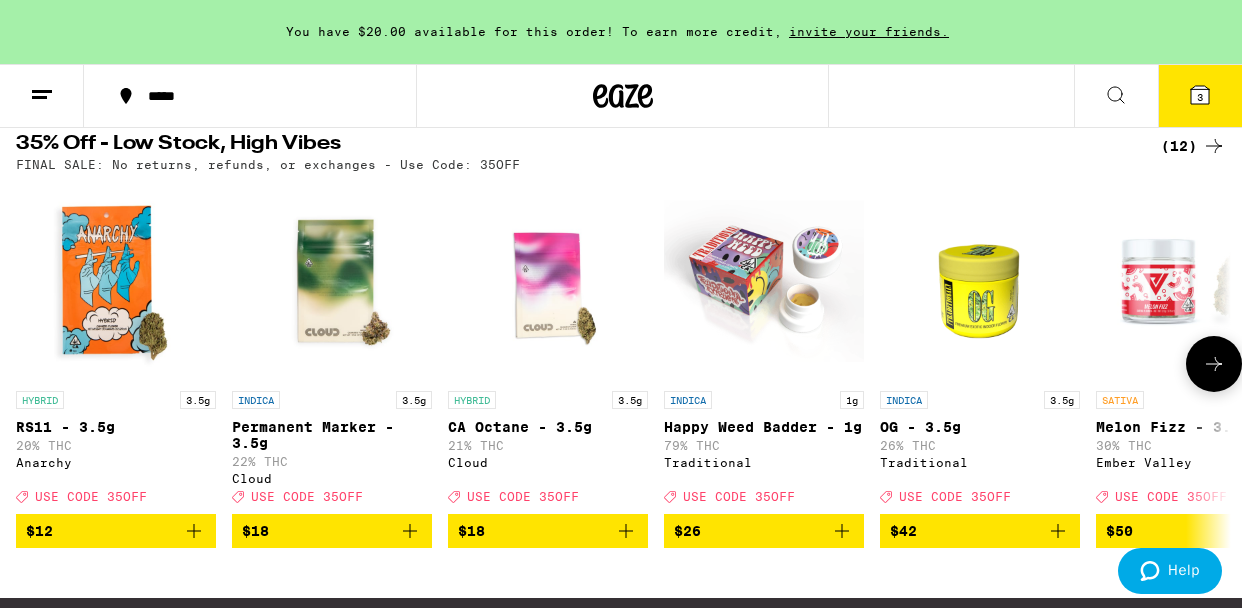 scroll, scrollTop: 590, scrollLeft: 0, axis: vertical 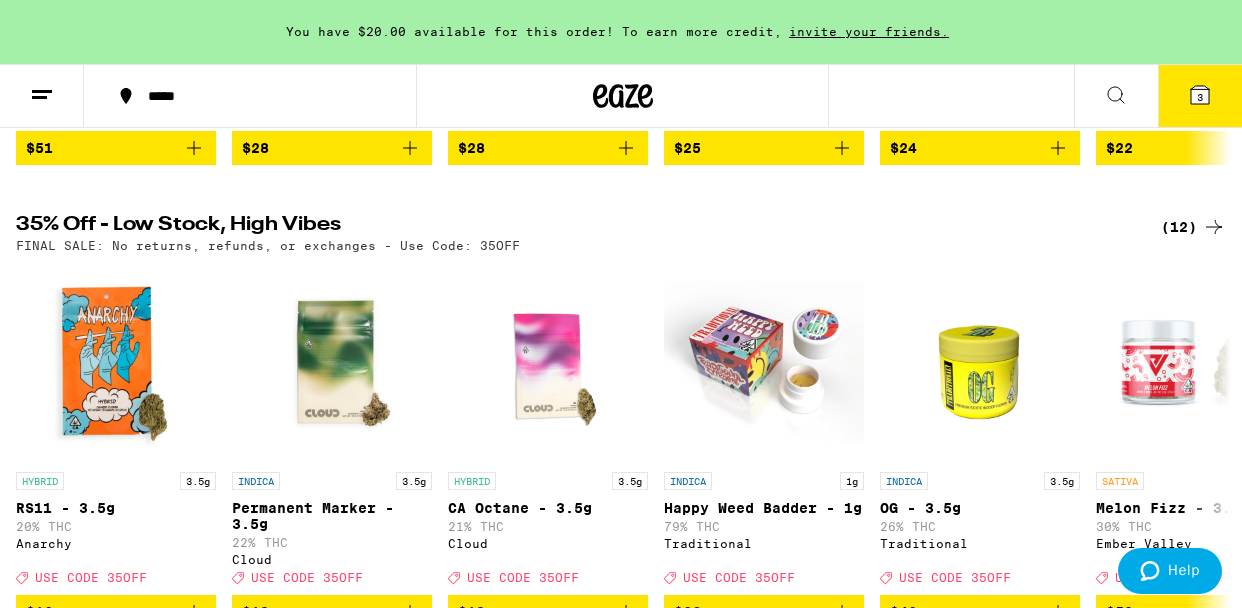 click 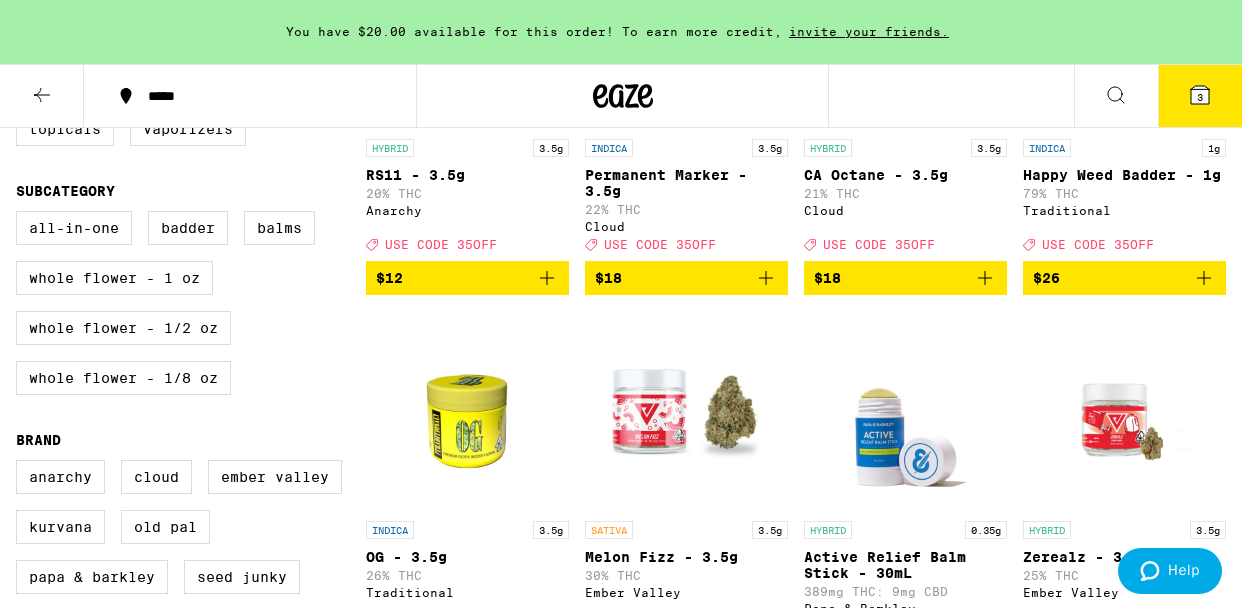 scroll, scrollTop: 0, scrollLeft: 0, axis: both 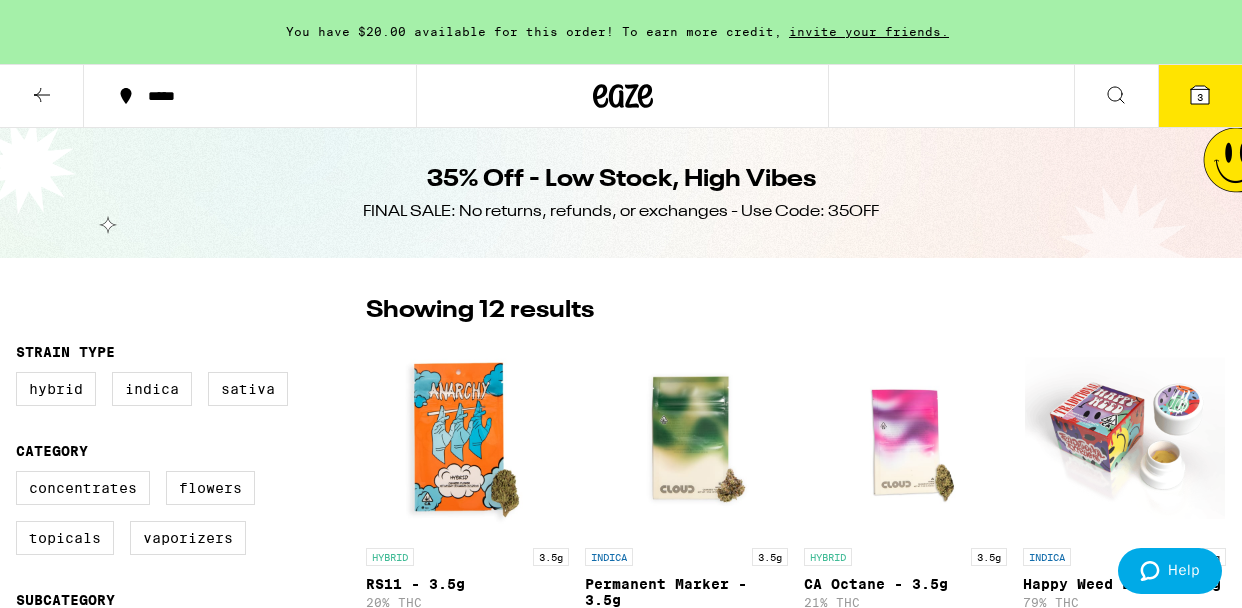 click 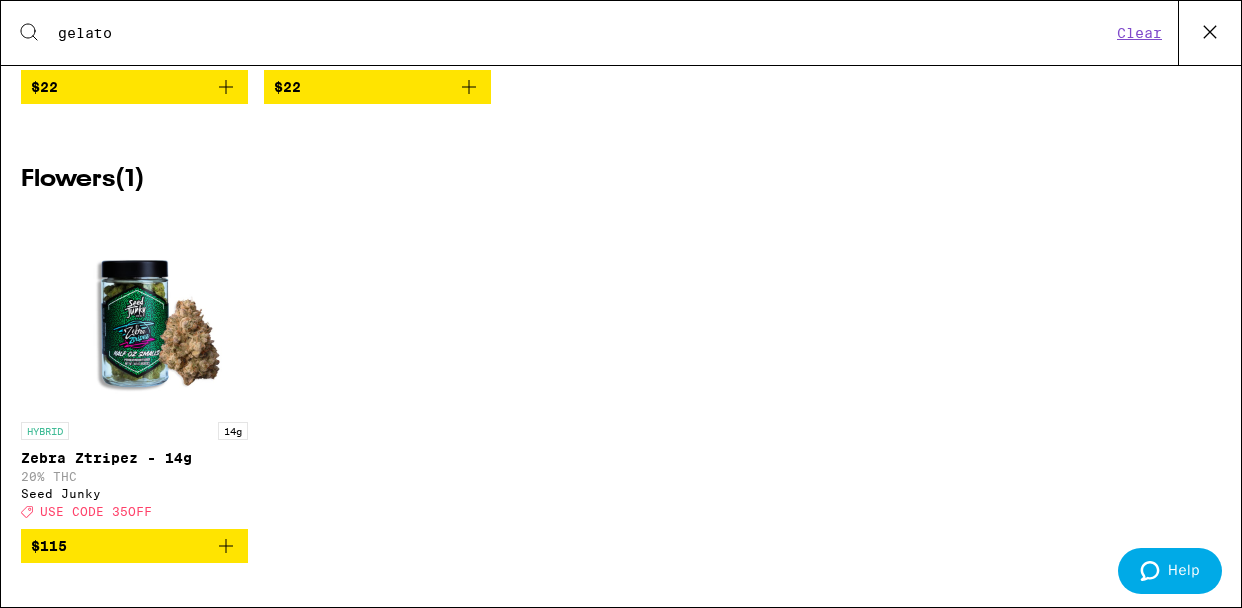 scroll, scrollTop: 0, scrollLeft: 0, axis: both 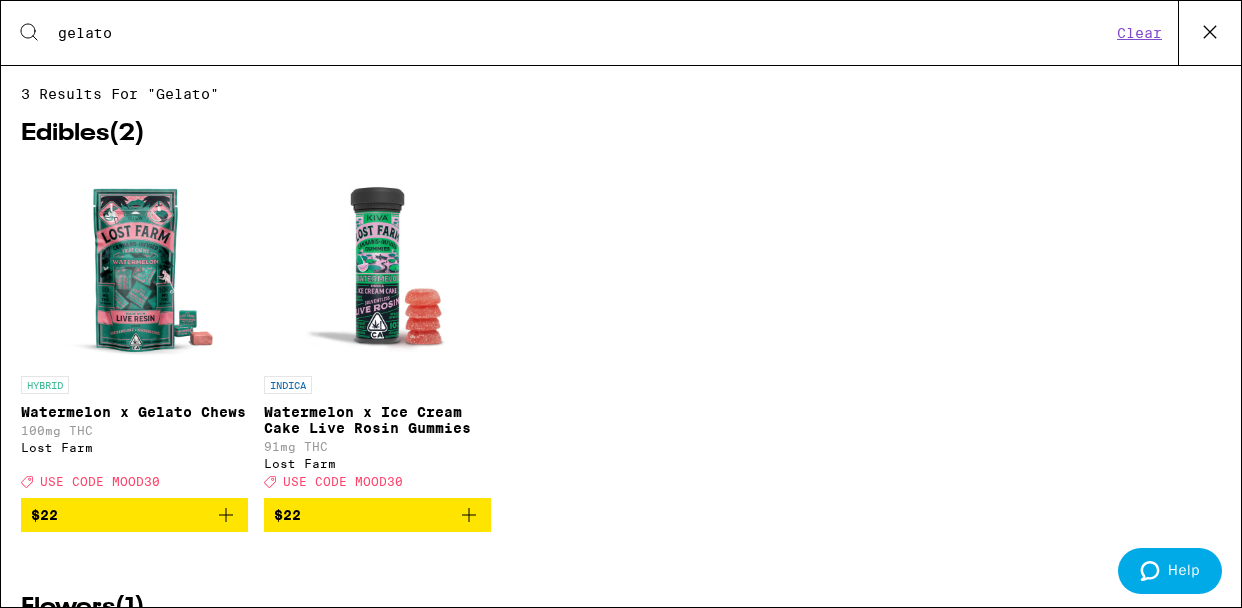 type on "gelato" 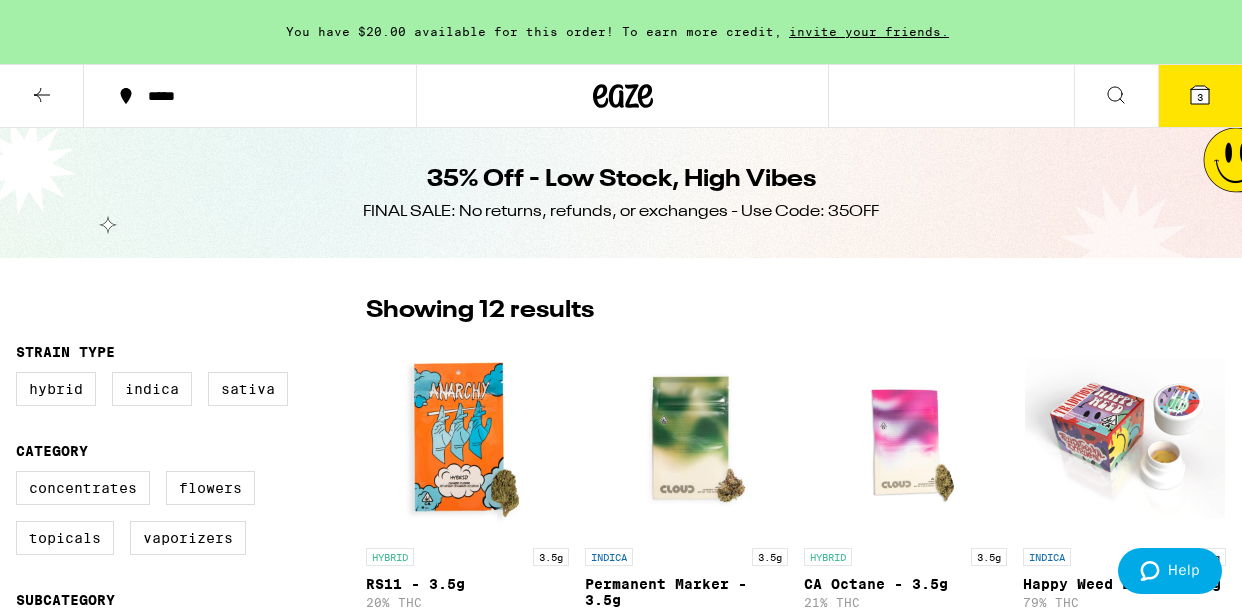 click 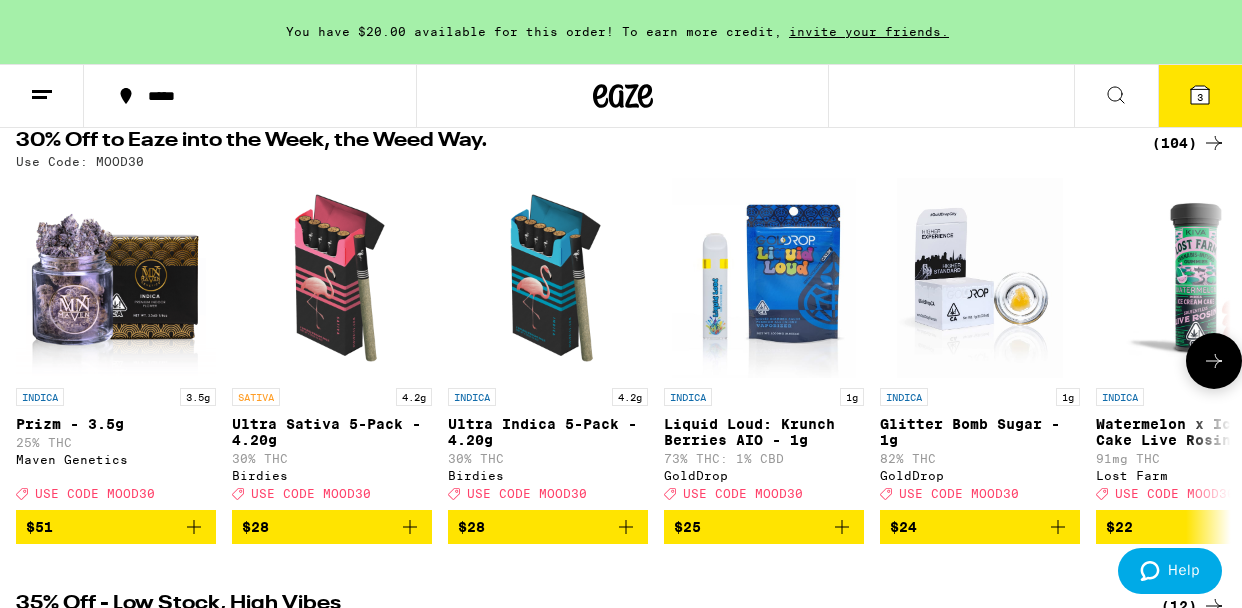 scroll, scrollTop: 199, scrollLeft: 0, axis: vertical 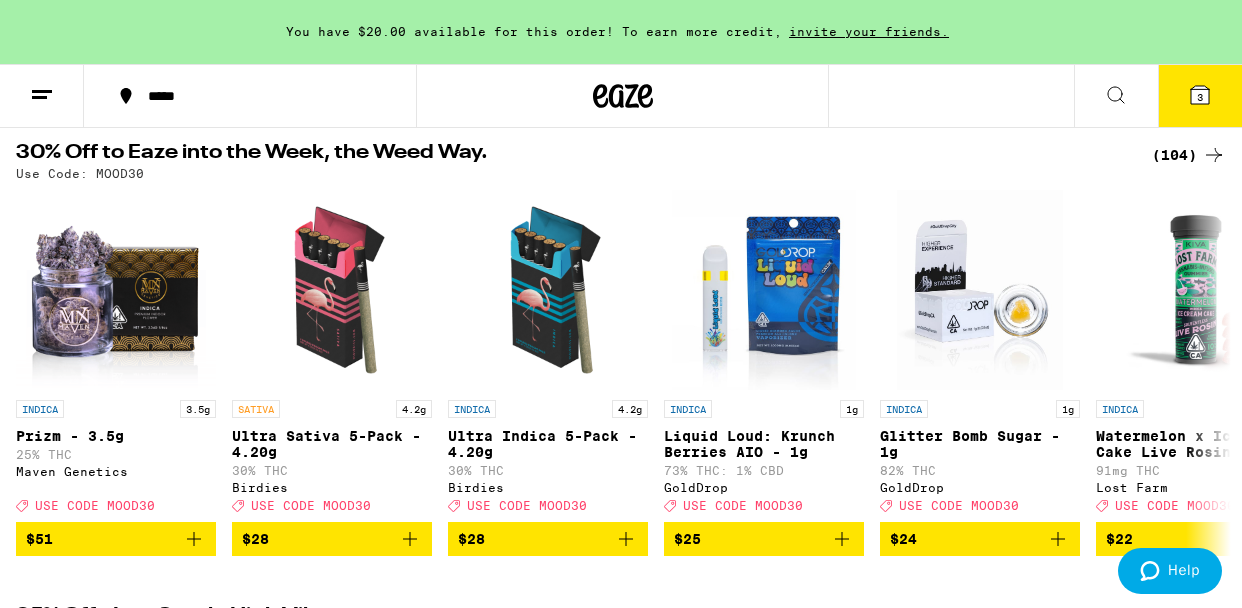 click on "(104)" at bounding box center (1189, 155) 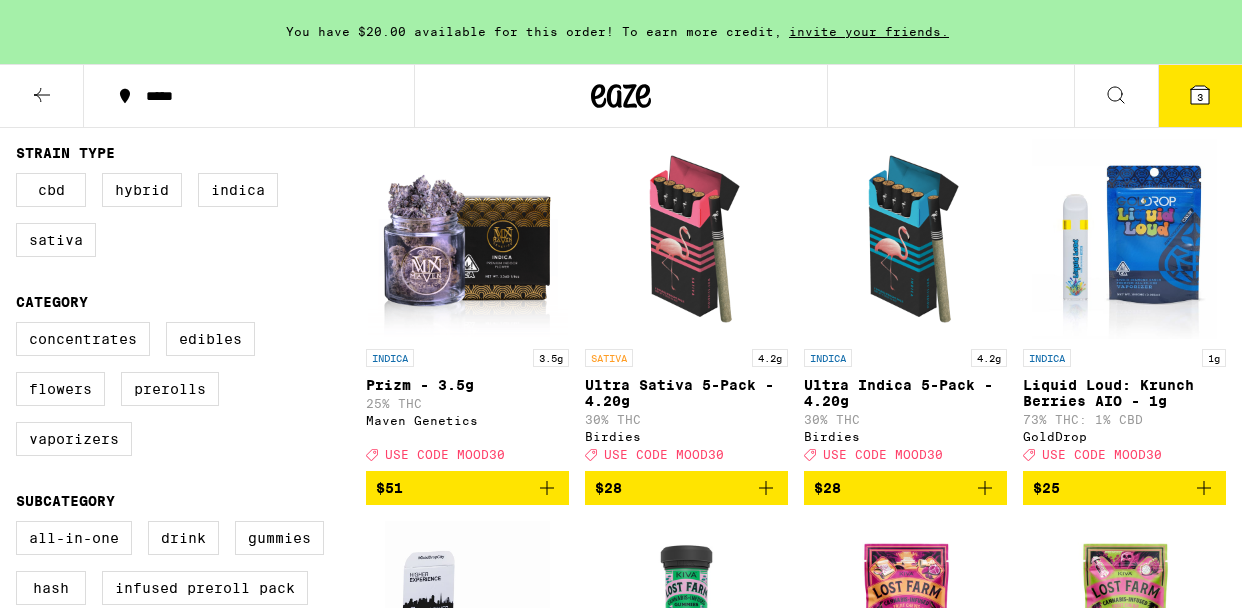 click on "30% Off to Eaze into the Week, the Weed Way. Use Code: MOOD30" at bounding box center [621, -6] 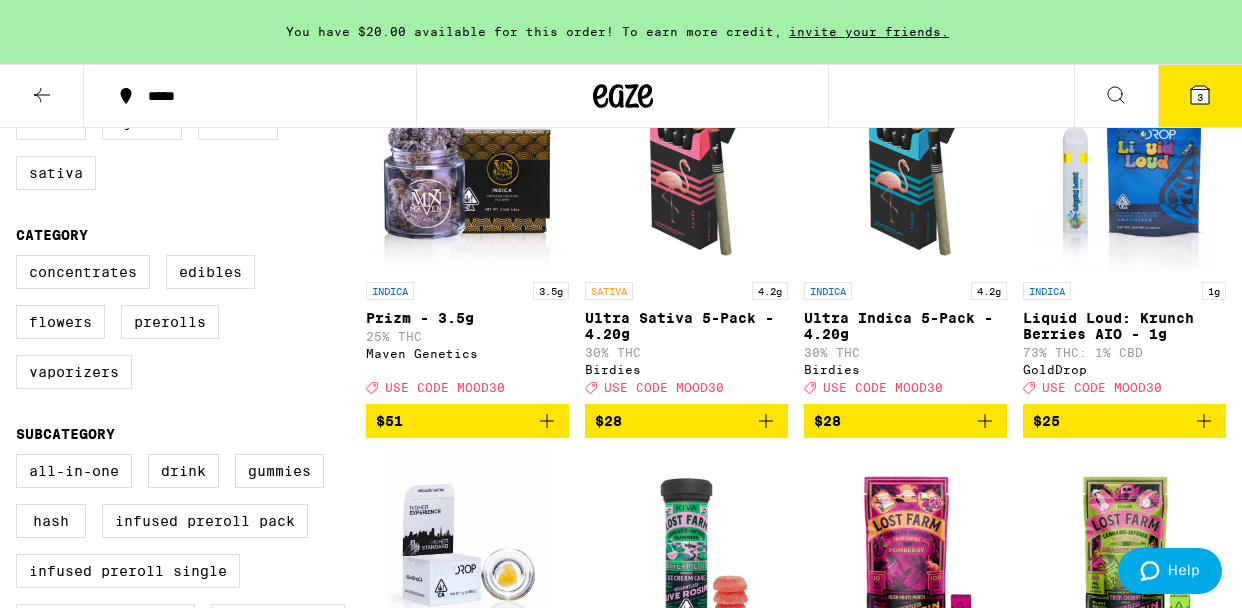 scroll, scrollTop: 274, scrollLeft: 0, axis: vertical 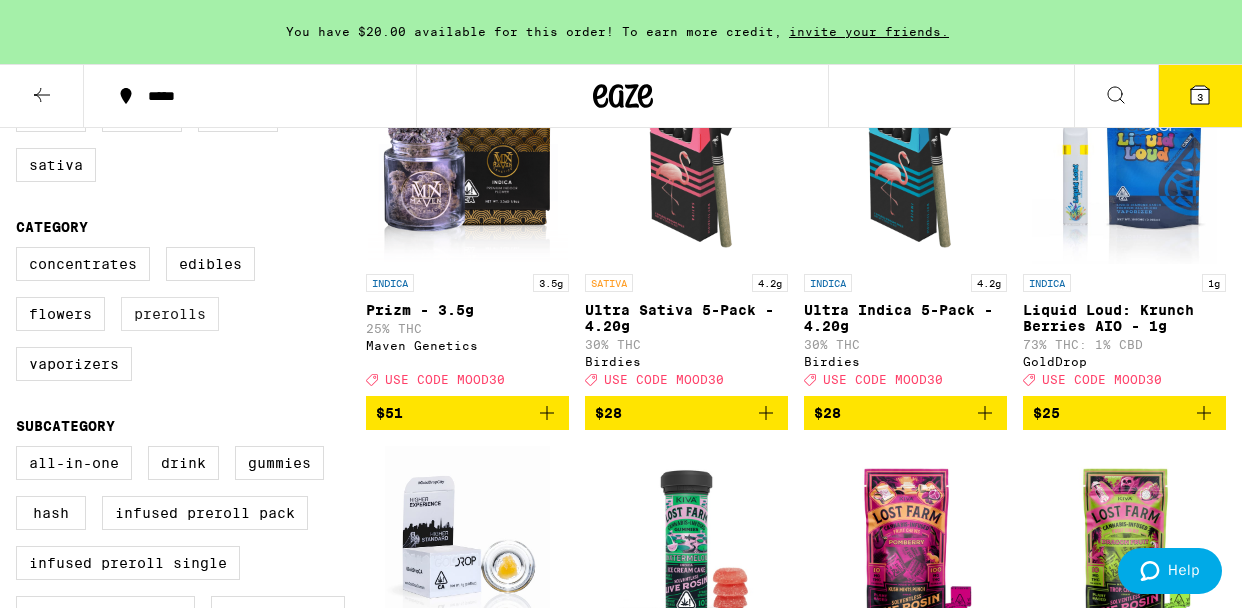click on "Prerolls" at bounding box center [170, 314] 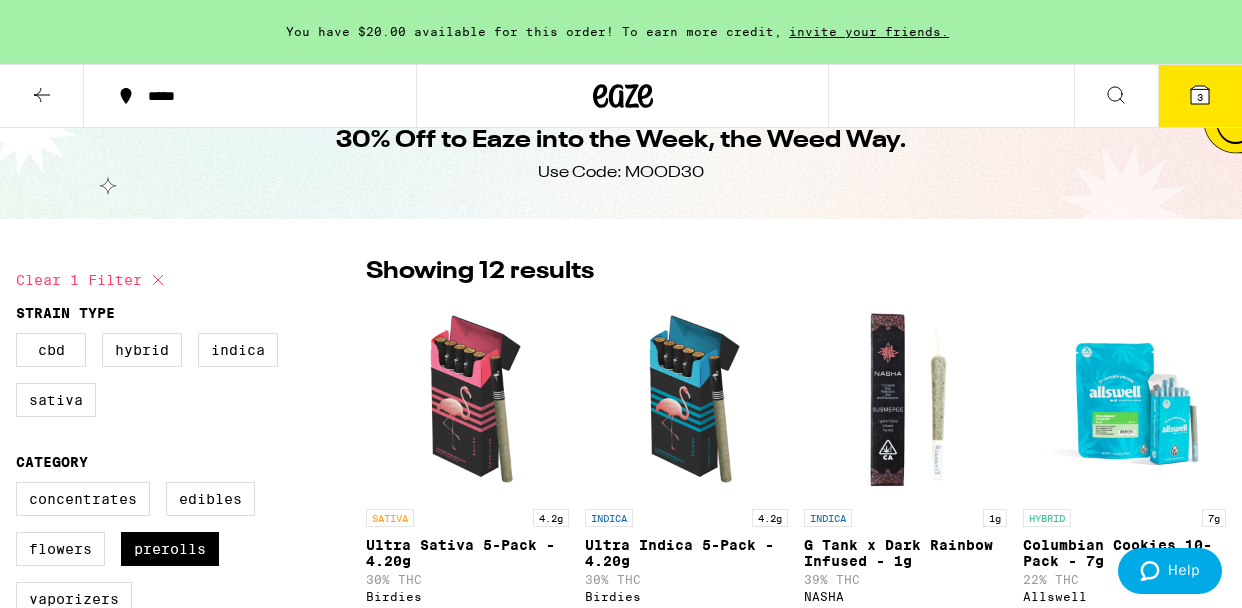 scroll, scrollTop: 0, scrollLeft: 0, axis: both 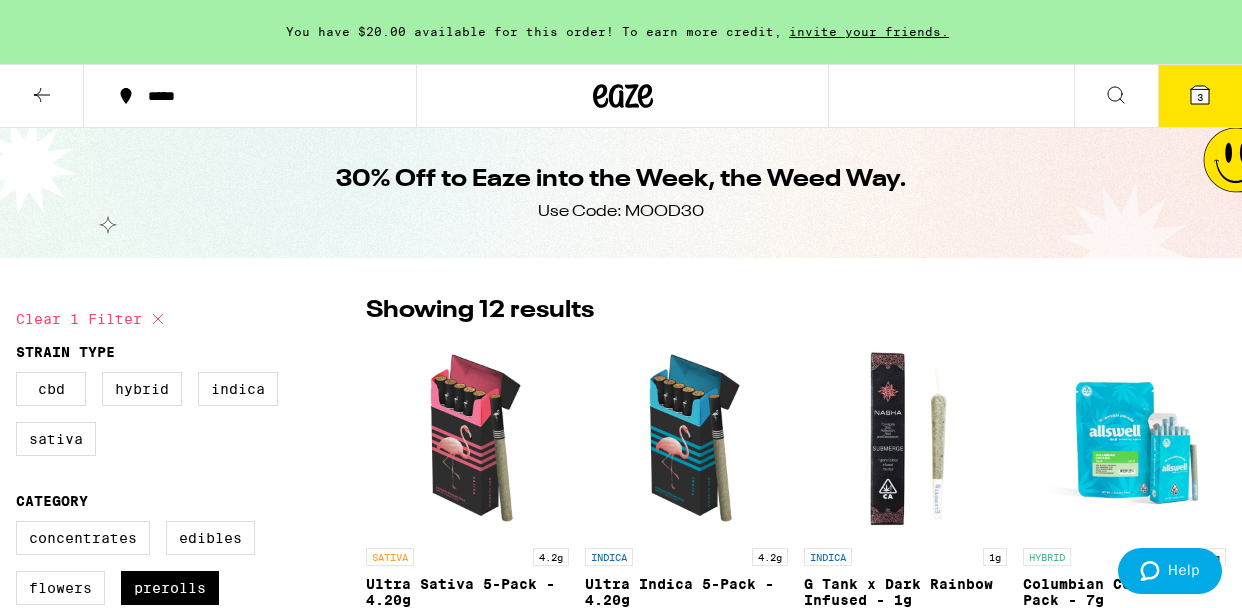 click on "You have $20.00 available for this order! To earn more credit," at bounding box center (534, 31) 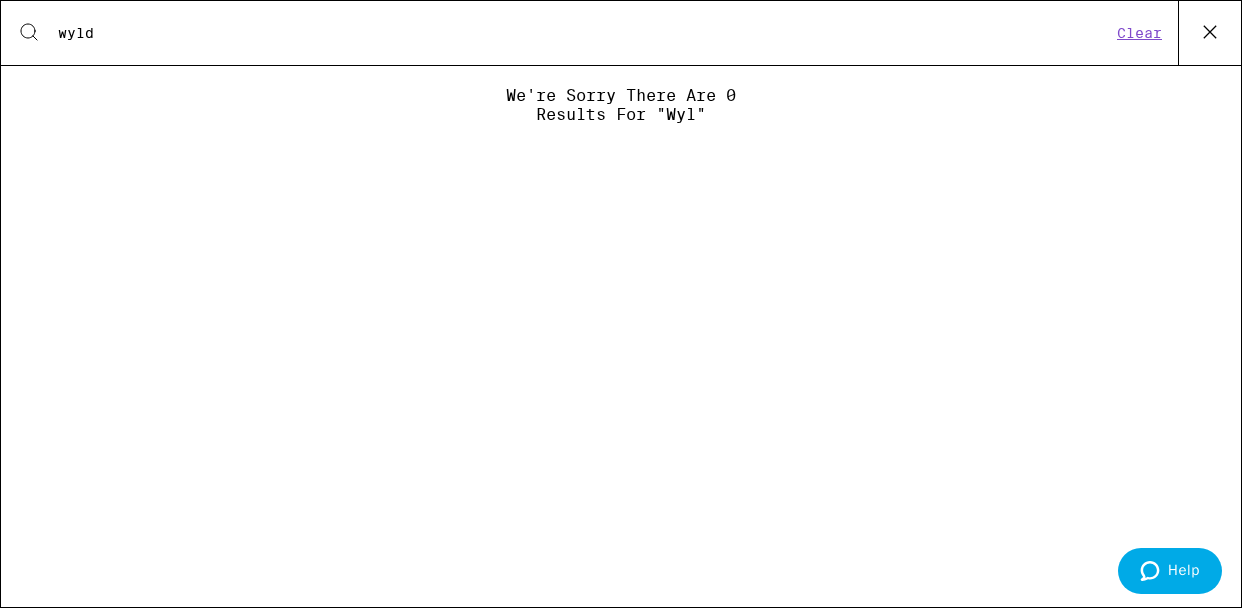 type on "wyld" 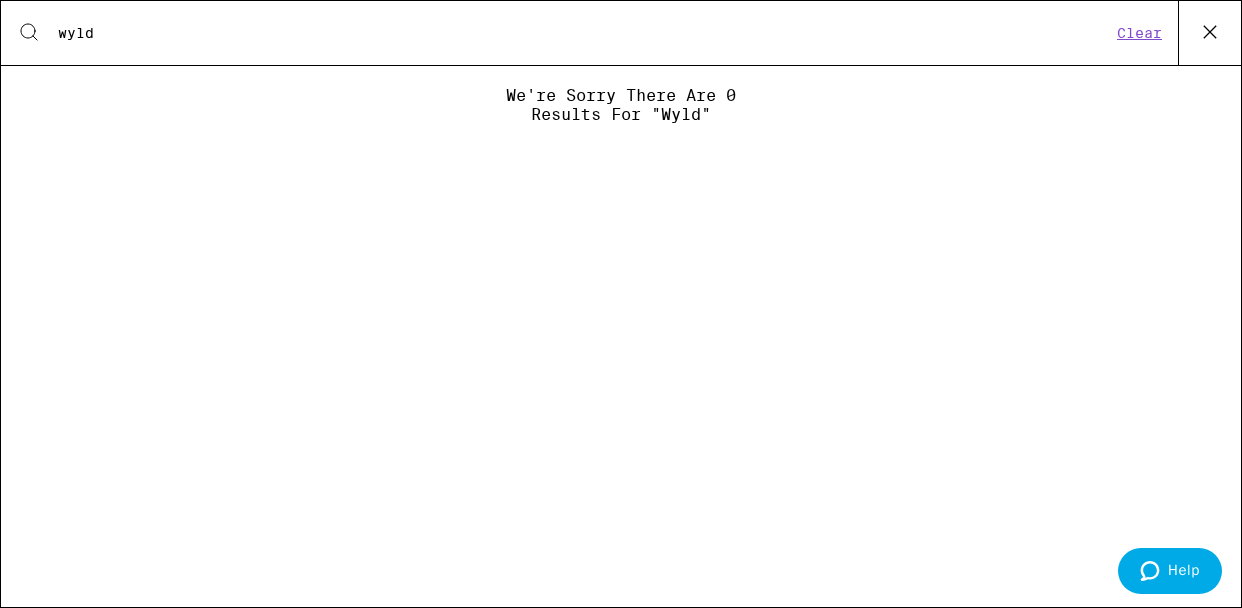 drag, startPoint x: 148, startPoint y: 27, endPoint x: 124, endPoint y: 32, distance: 24.5153 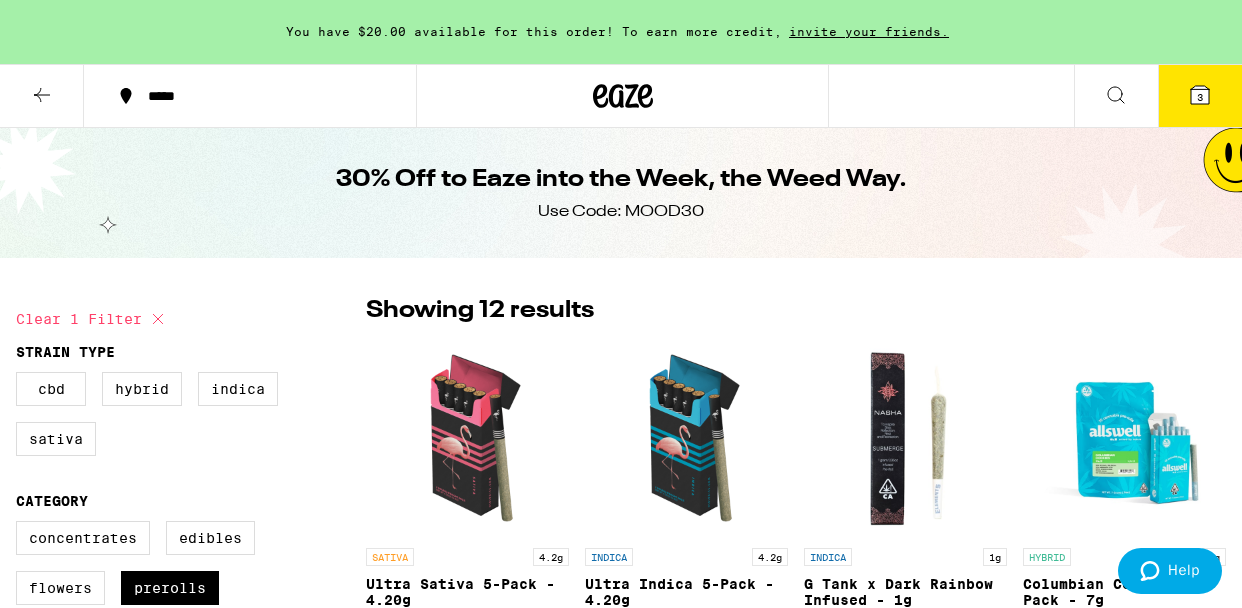 click 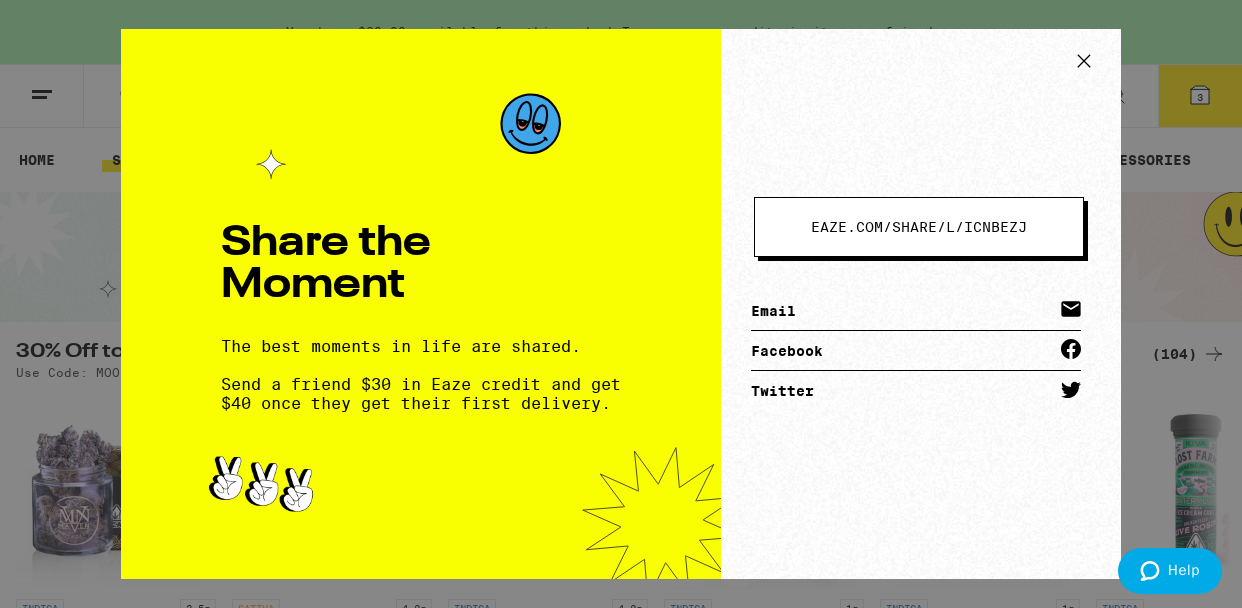 click 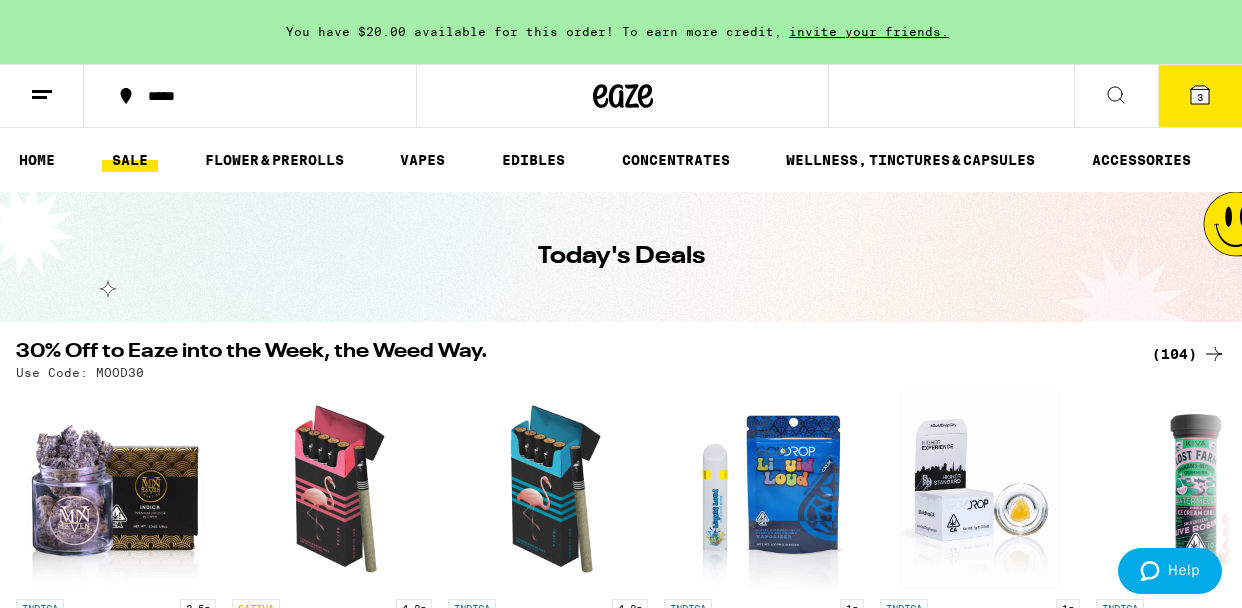 click 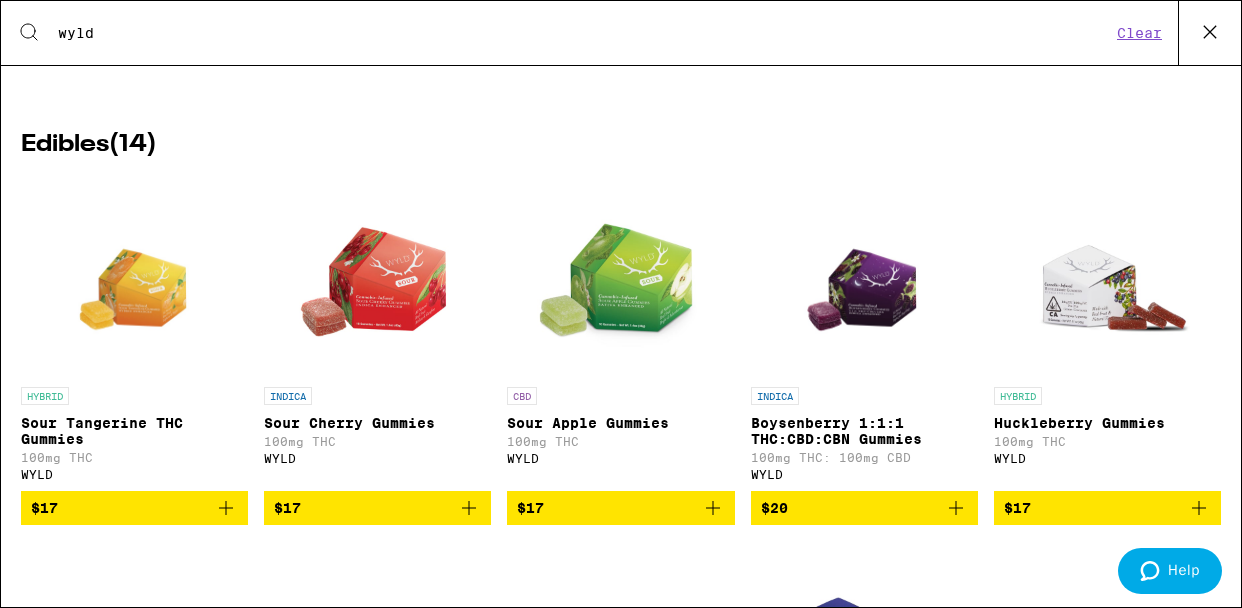 scroll, scrollTop: 259, scrollLeft: 0, axis: vertical 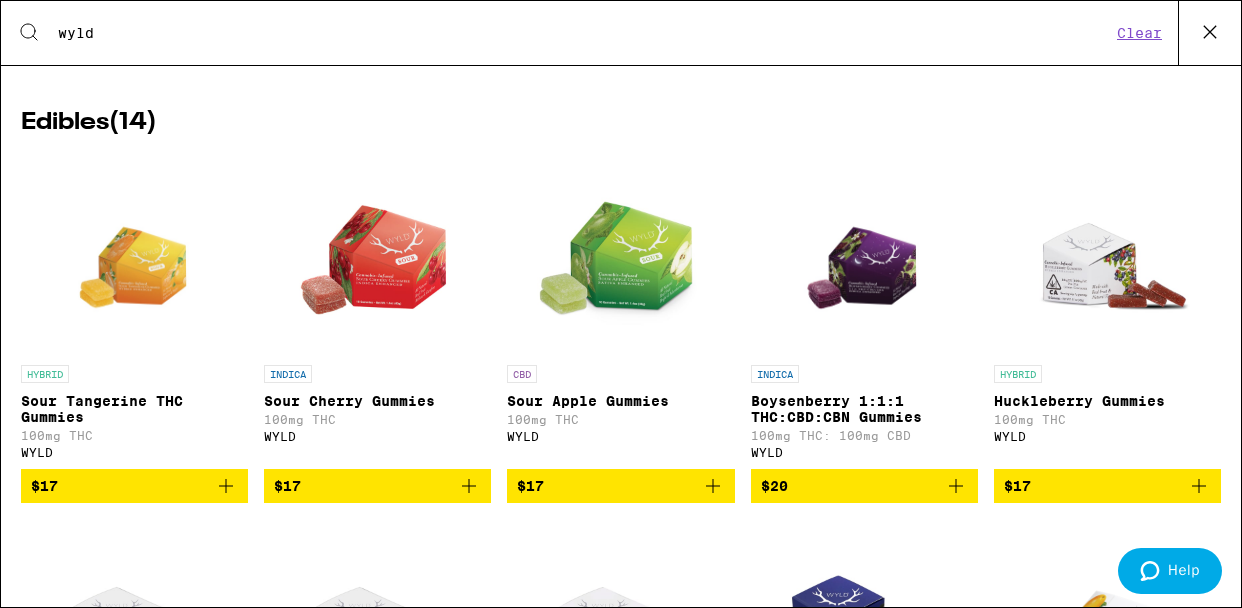click on "$17" at bounding box center (620, 486) 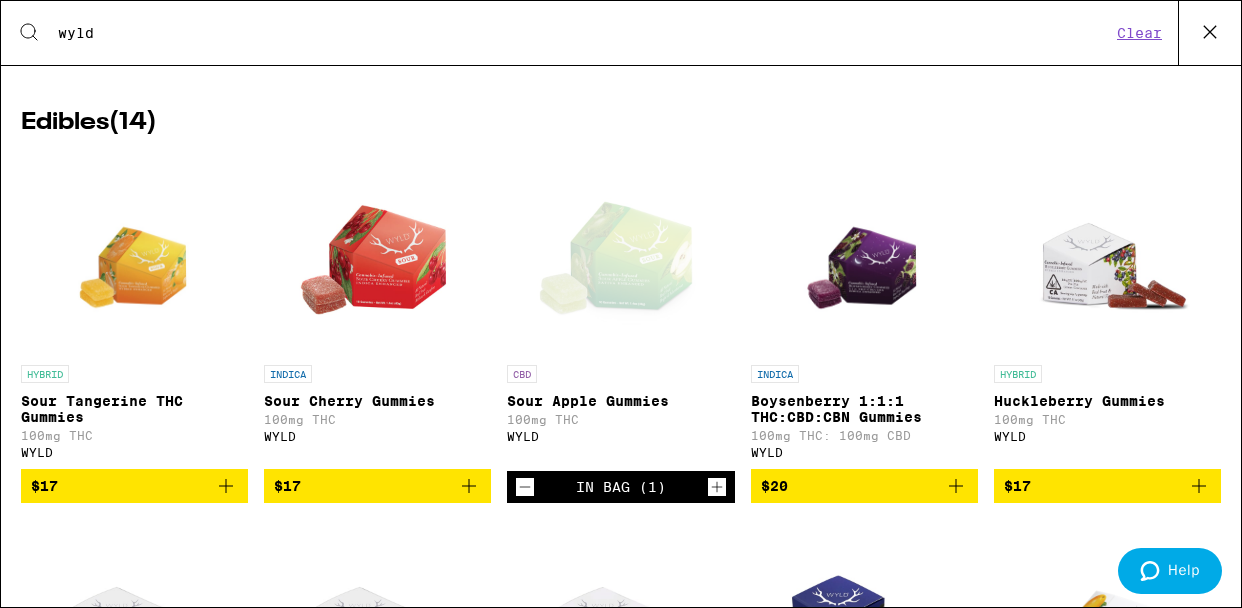 scroll, scrollTop: 0, scrollLeft: 0, axis: both 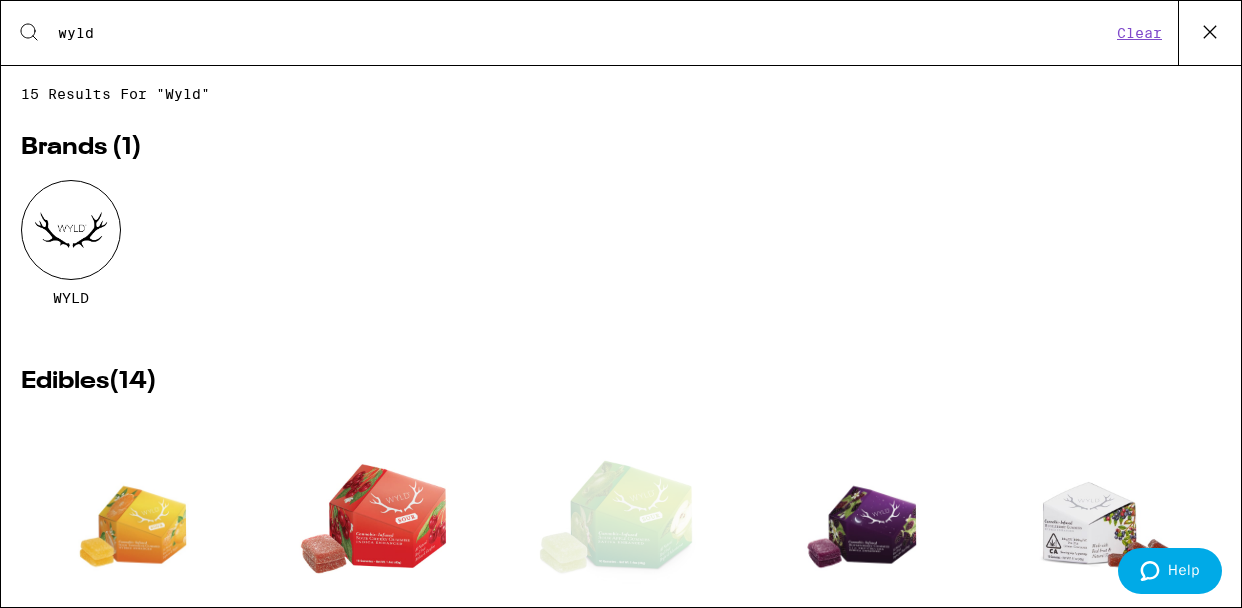 drag, startPoint x: 130, startPoint y: 34, endPoint x: 32, endPoint y: -2, distance: 104.40307 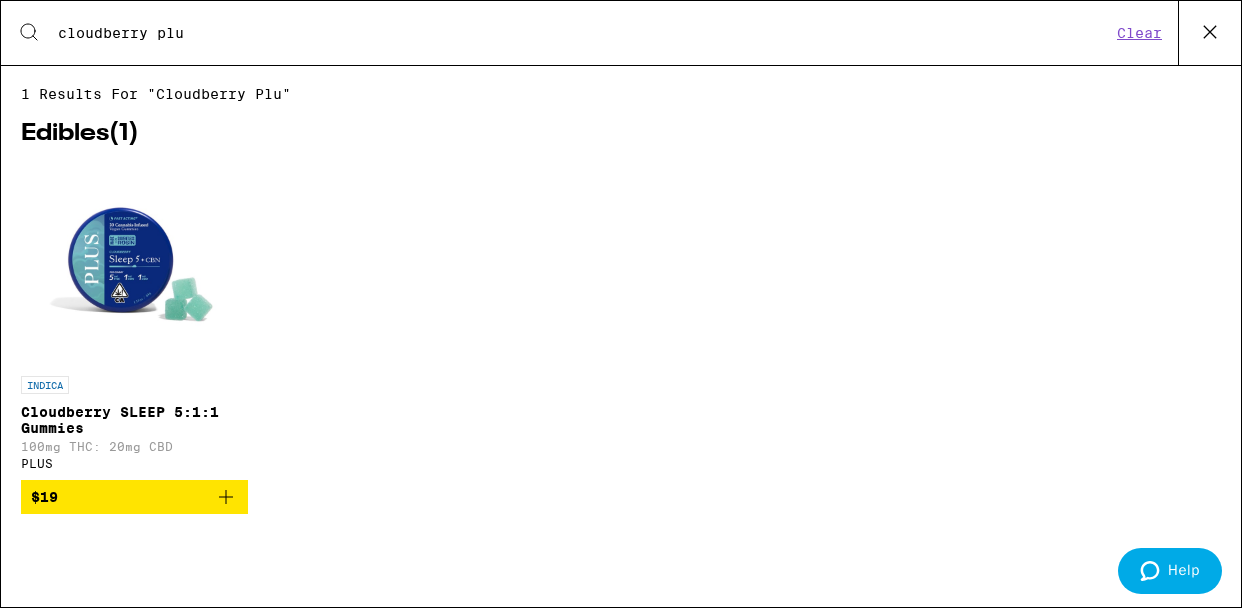 type on "cloudberry plu" 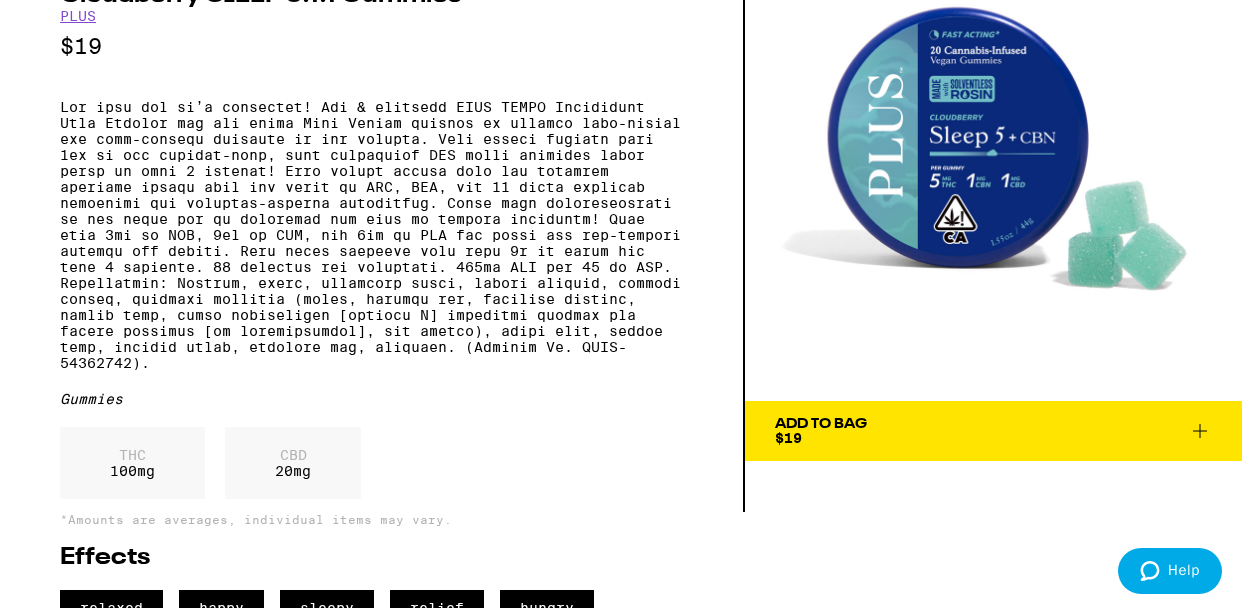 scroll, scrollTop: 177, scrollLeft: 0, axis: vertical 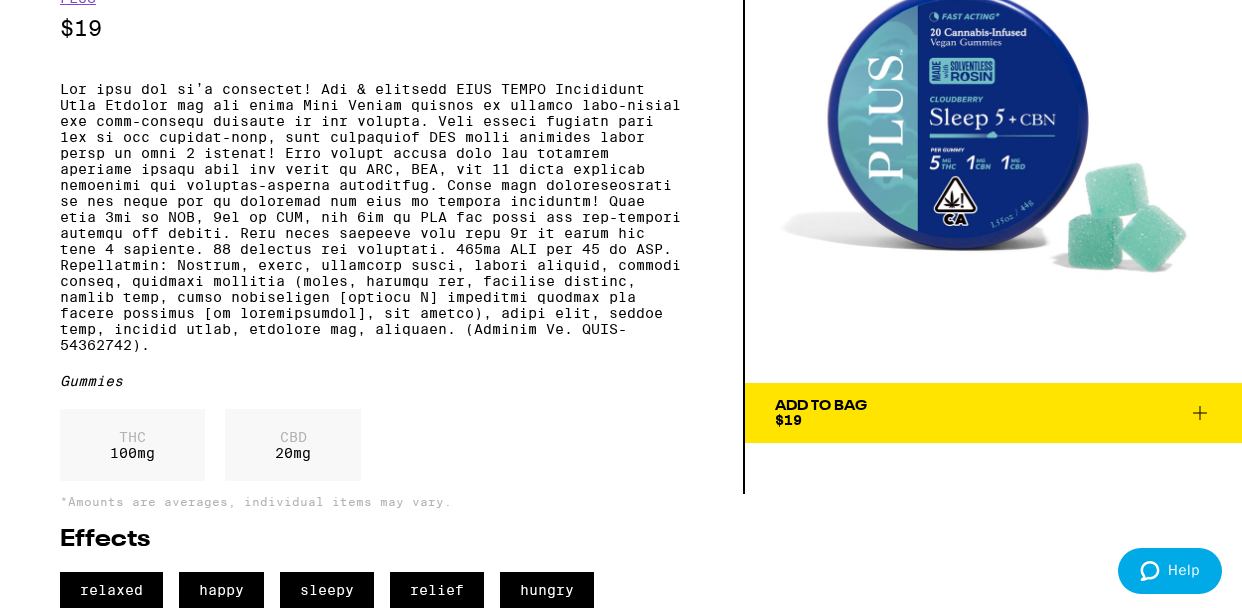 click 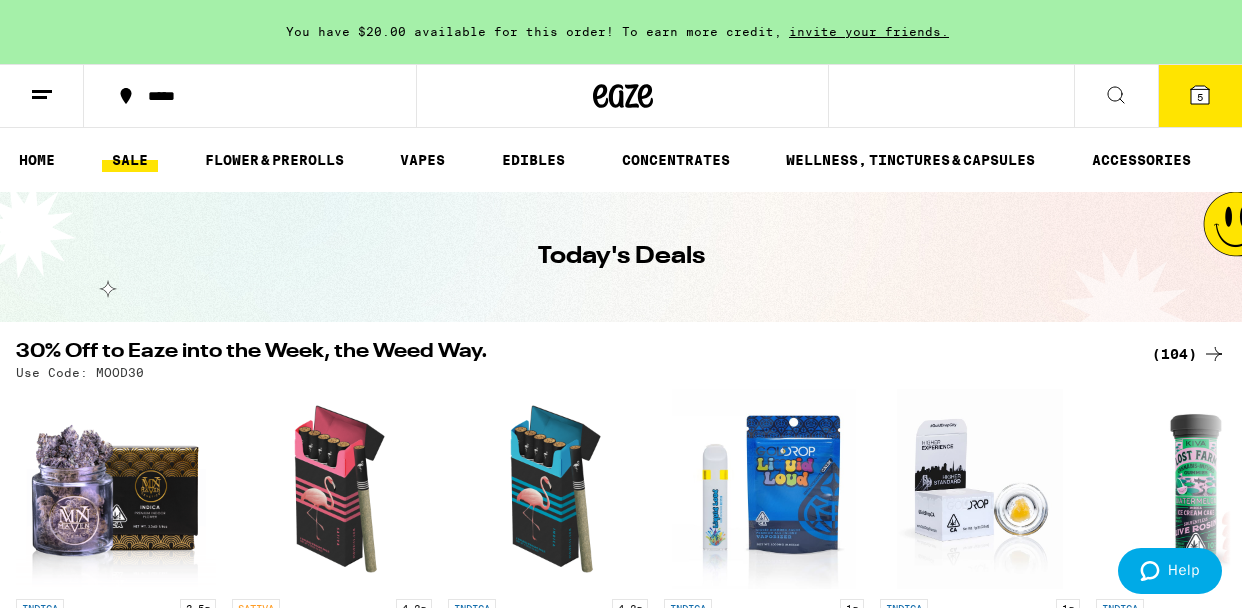 click on "5" at bounding box center [1200, 96] 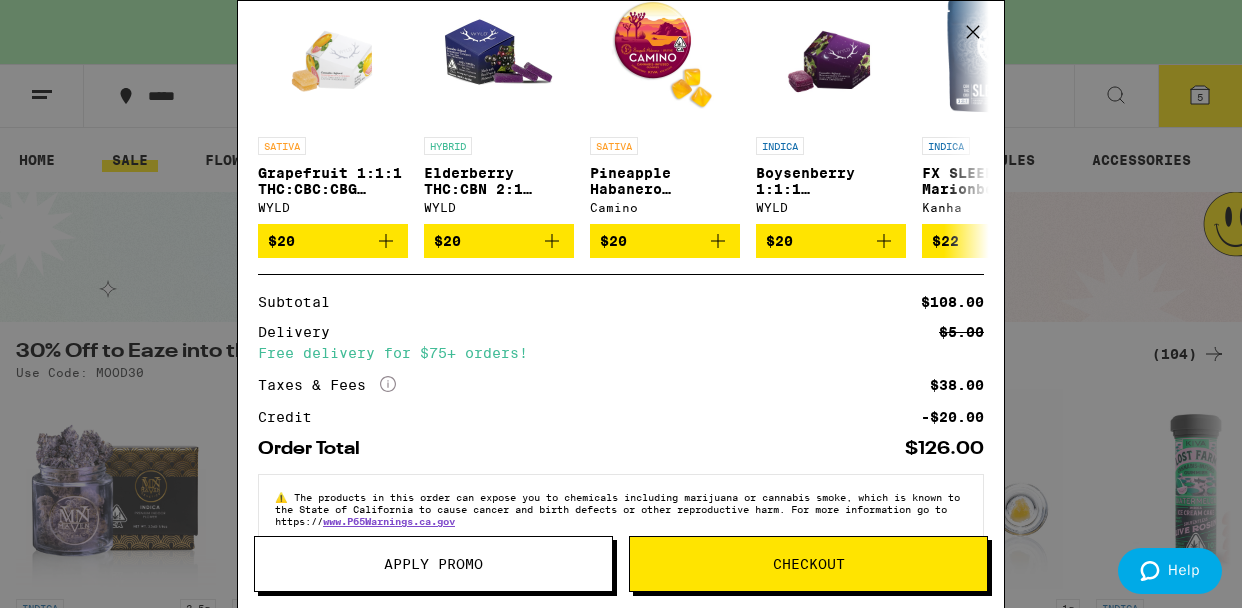 scroll, scrollTop: 537, scrollLeft: 0, axis: vertical 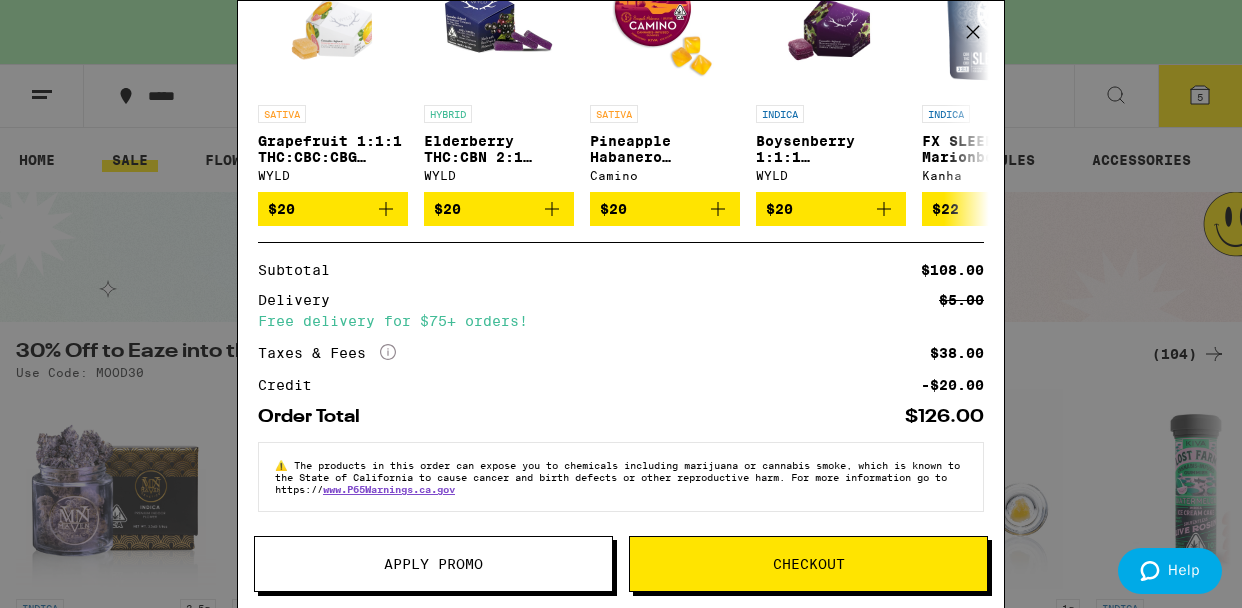 click on "Checkout" at bounding box center (808, 564) 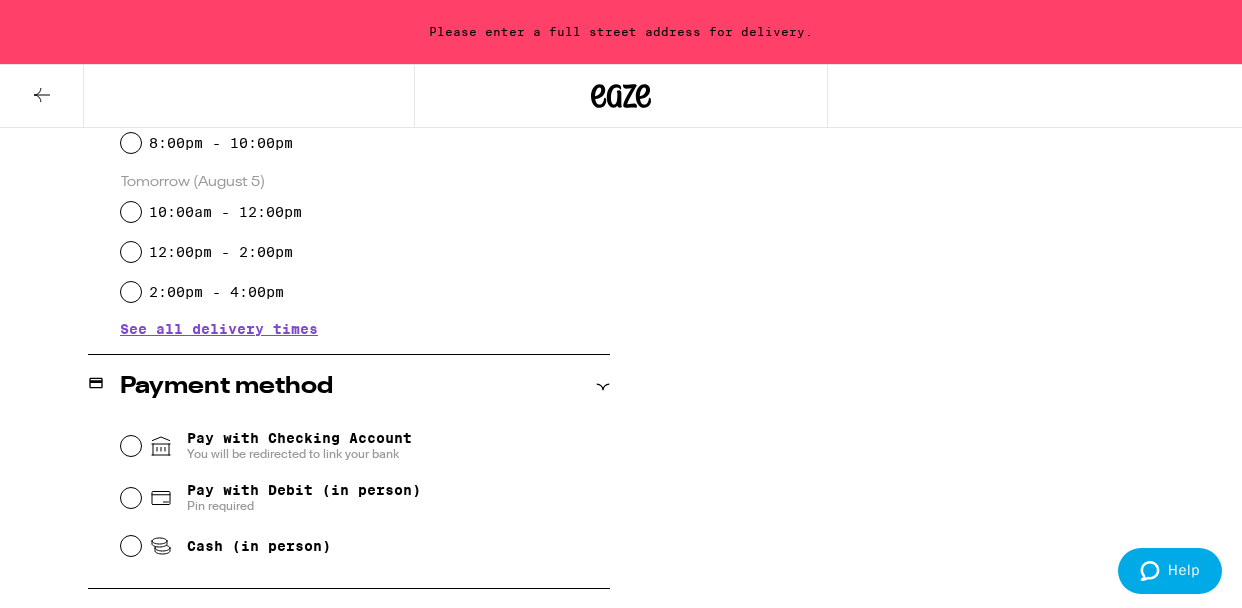 scroll, scrollTop: 721, scrollLeft: 0, axis: vertical 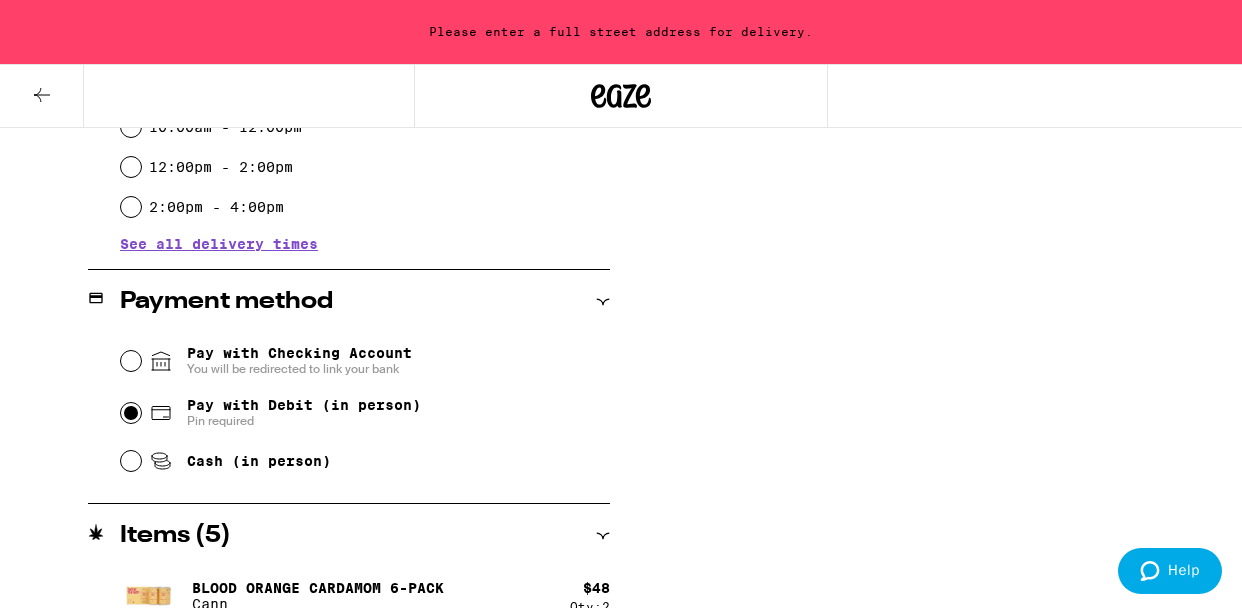 click on "Pay with Debit (in person) Pin required" at bounding box center (131, 413) 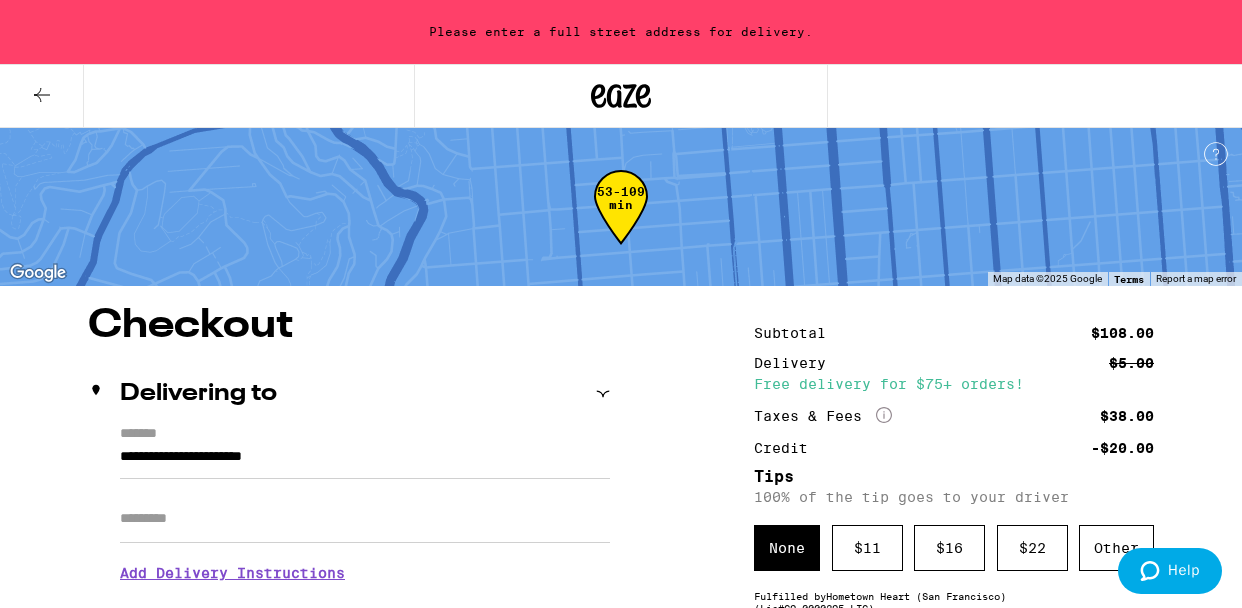 scroll, scrollTop: 23, scrollLeft: 0, axis: vertical 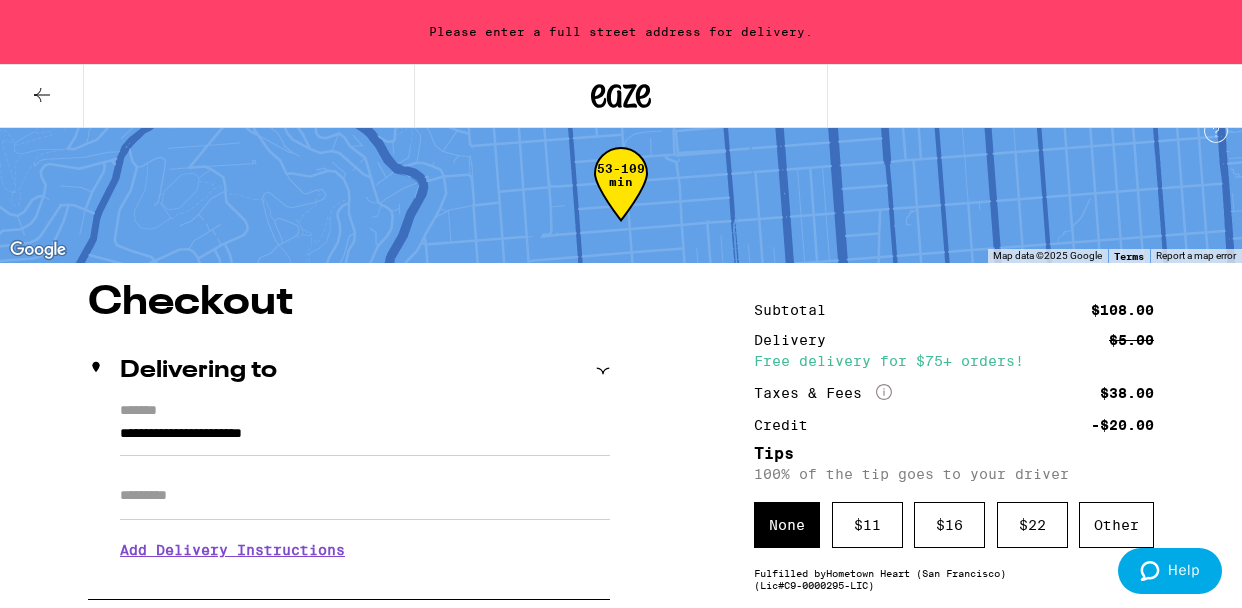 click on "**********" at bounding box center (365, 439) 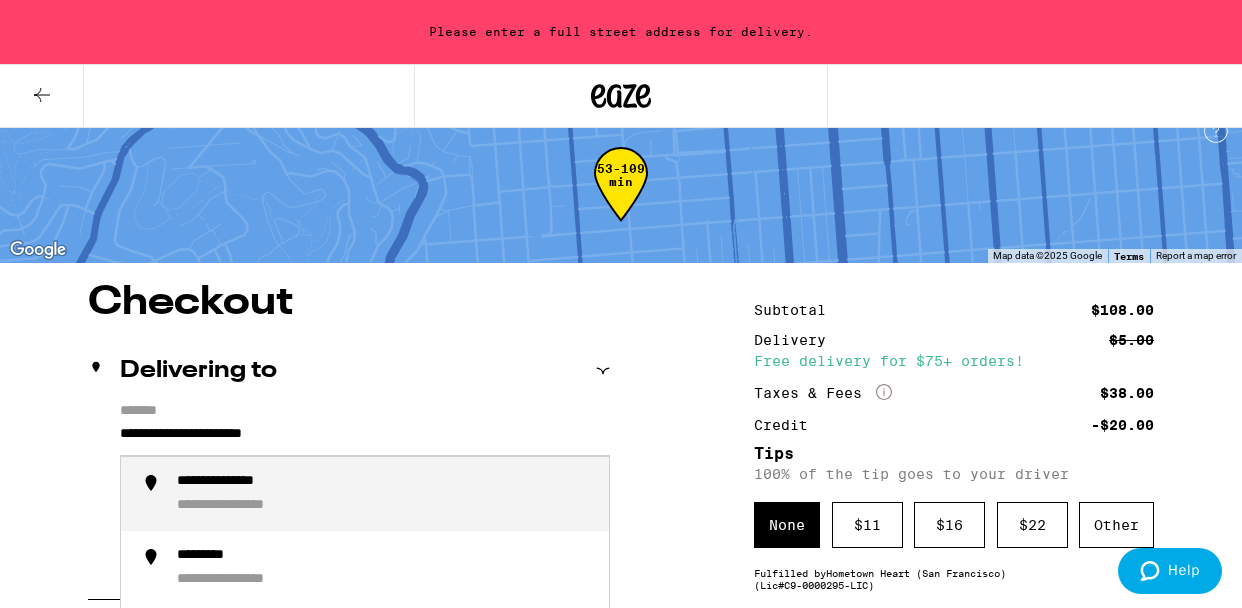 drag, startPoint x: 379, startPoint y: 432, endPoint x: 66, endPoint y: 407, distance: 313.99683 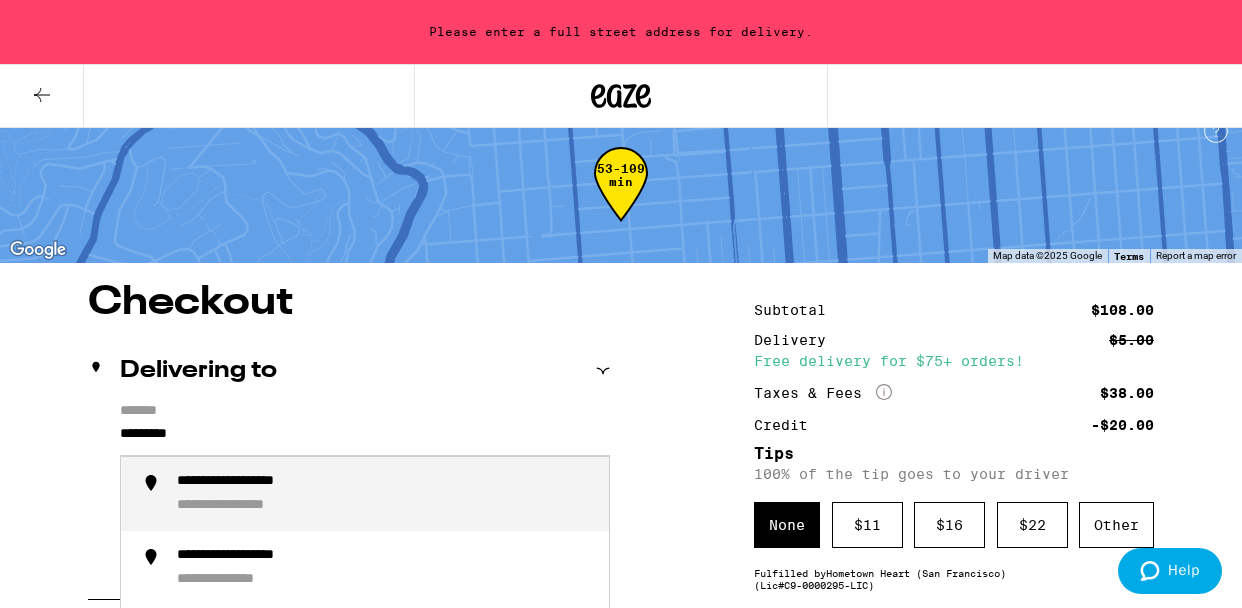 click on "**********" at bounding box center [385, 494] 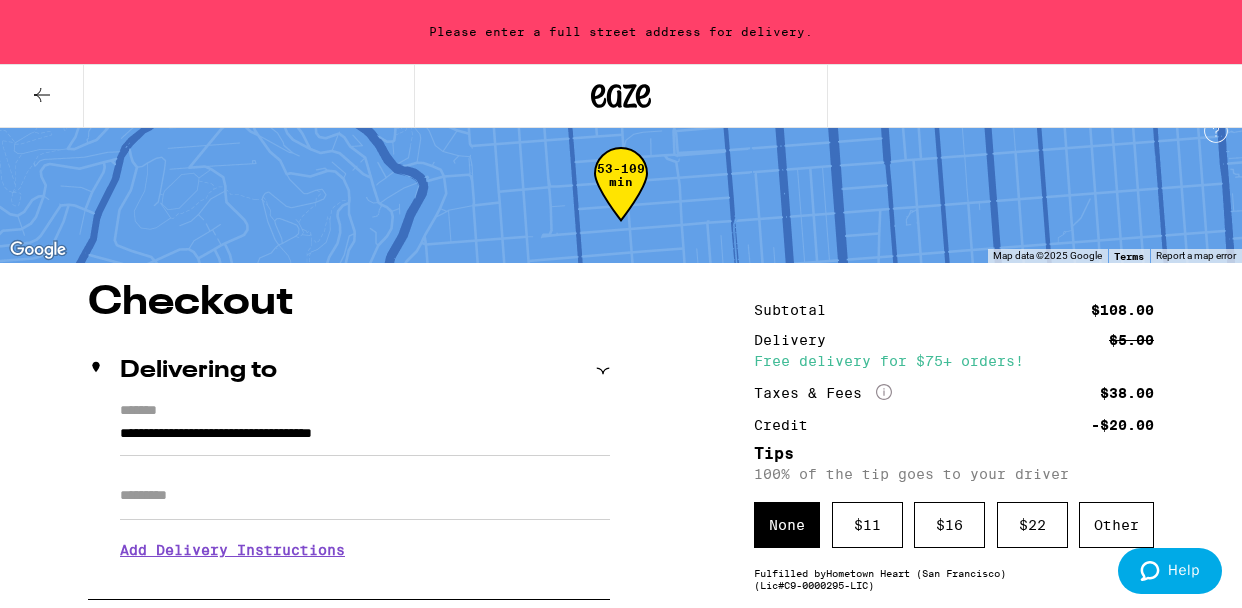 type on "**********" 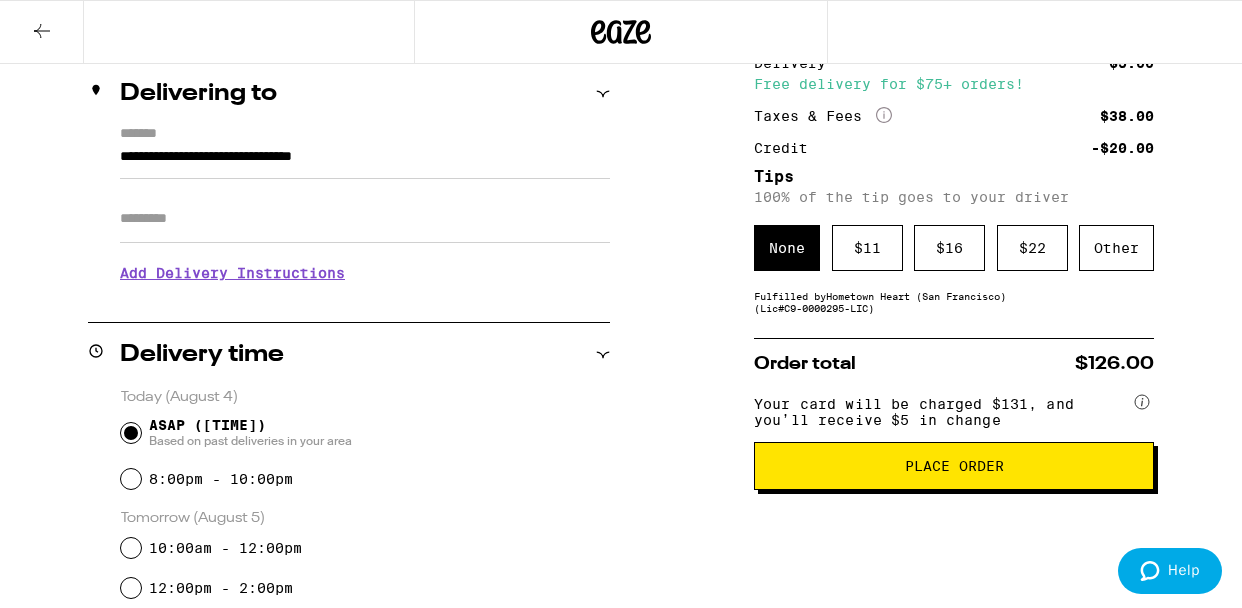 scroll, scrollTop: 240, scrollLeft: 0, axis: vertical 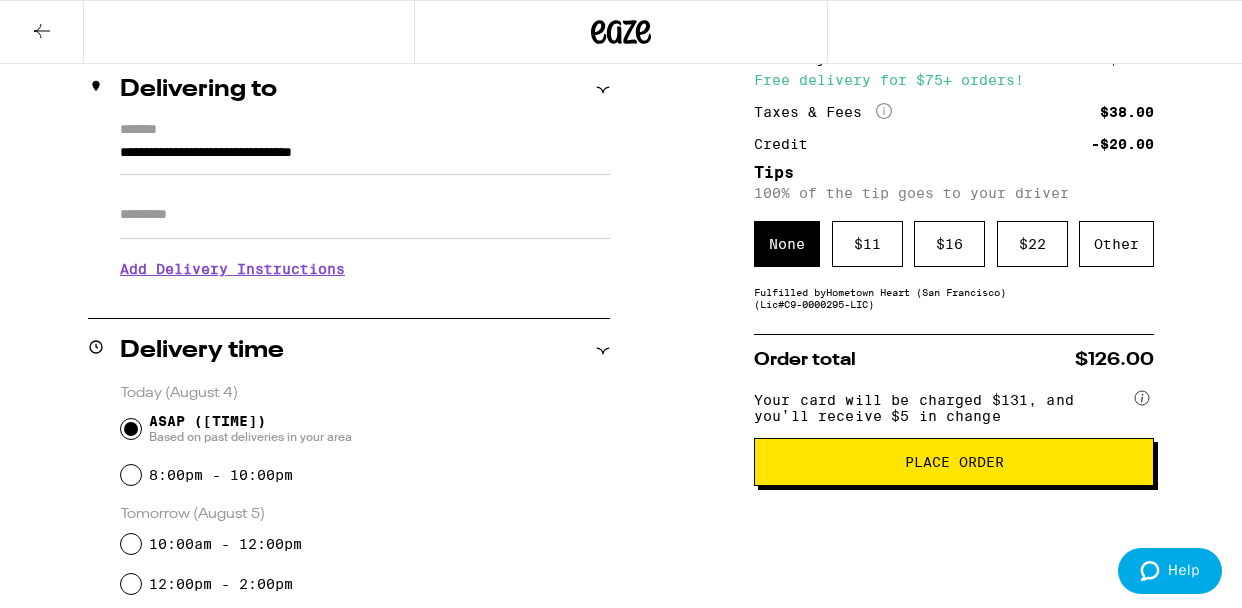 click on "Place Order" at bounding box center (954, 462) 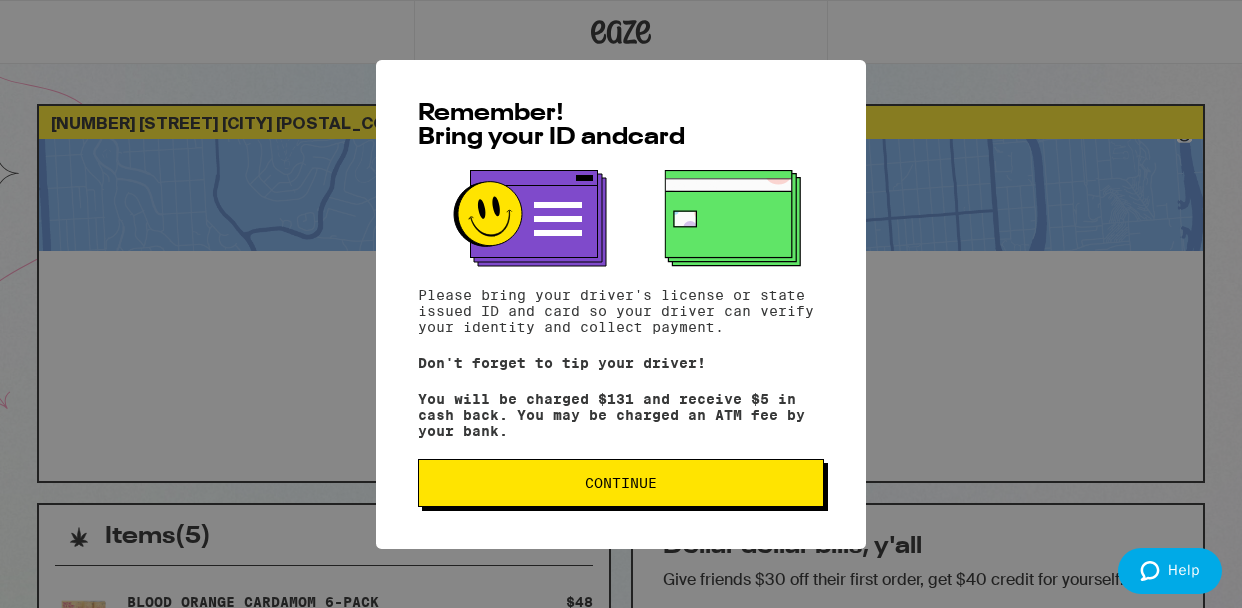 click on "Continue" at bounding box center [621, 483] 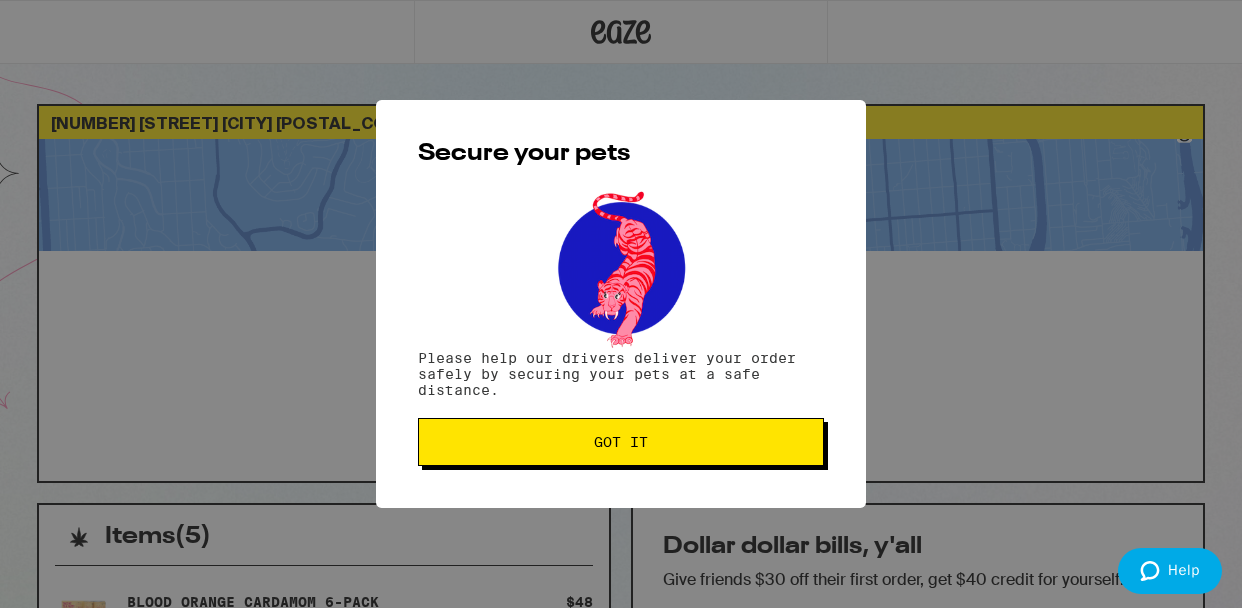 click on "Got it" at bounding box center [621, 442] 